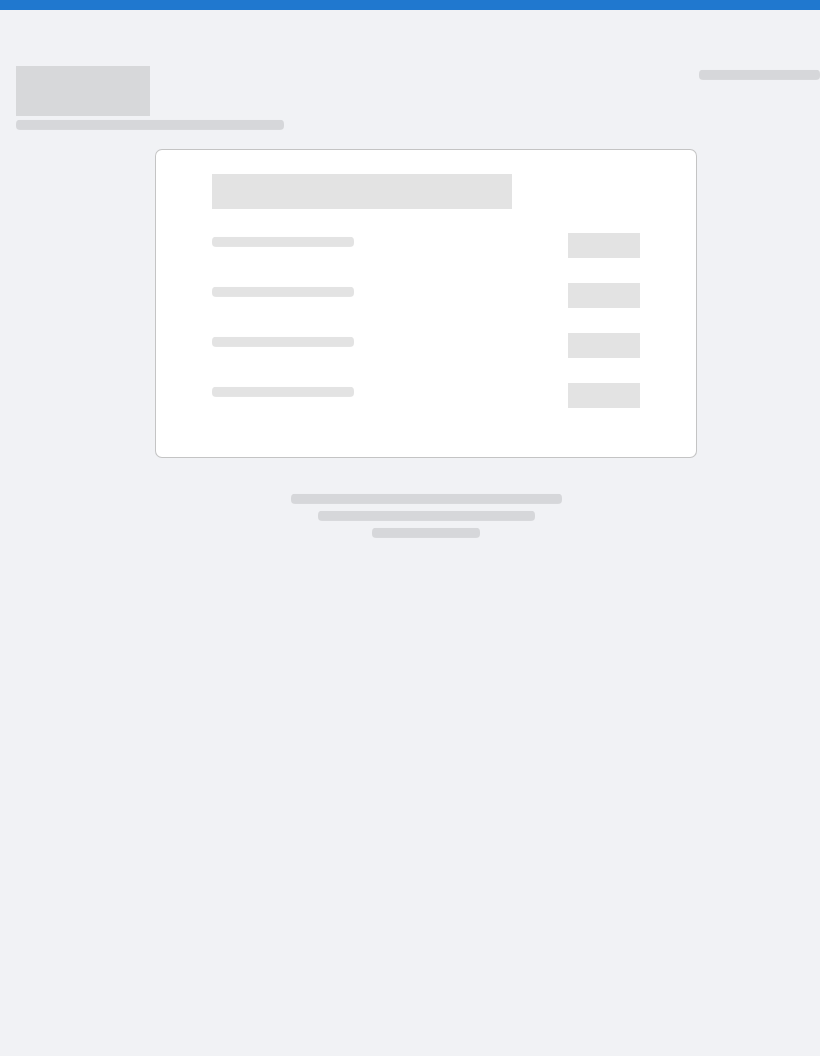 scroll, scrollTop: 0, scrollLeft: 0, axis: both 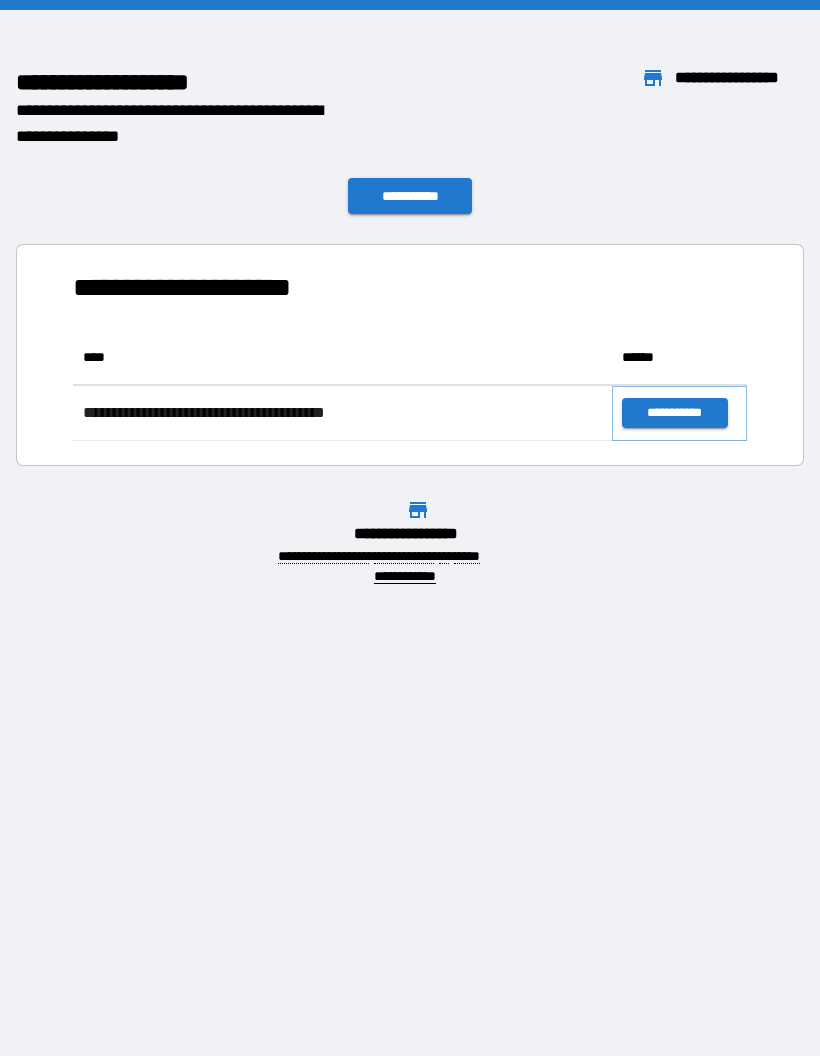 click on "**********" at bounding box center [674, 413] 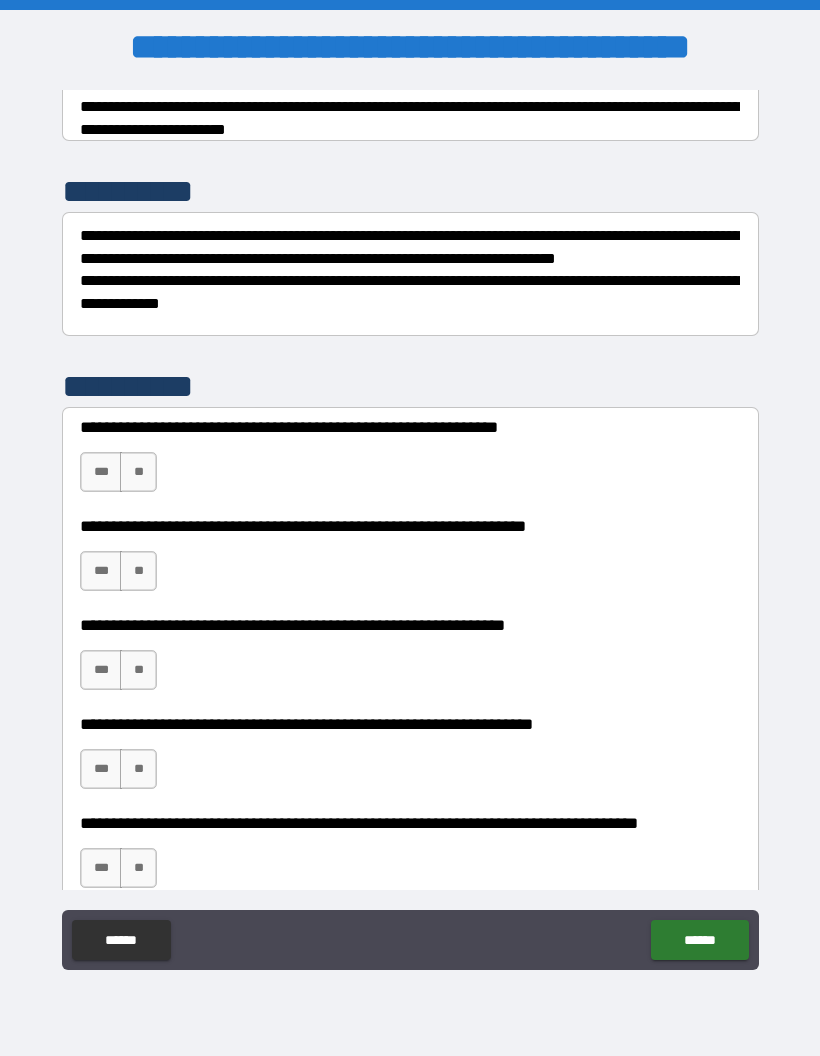 scroll, scrollTop: 325, scrollLeft: 0, axis: vertical 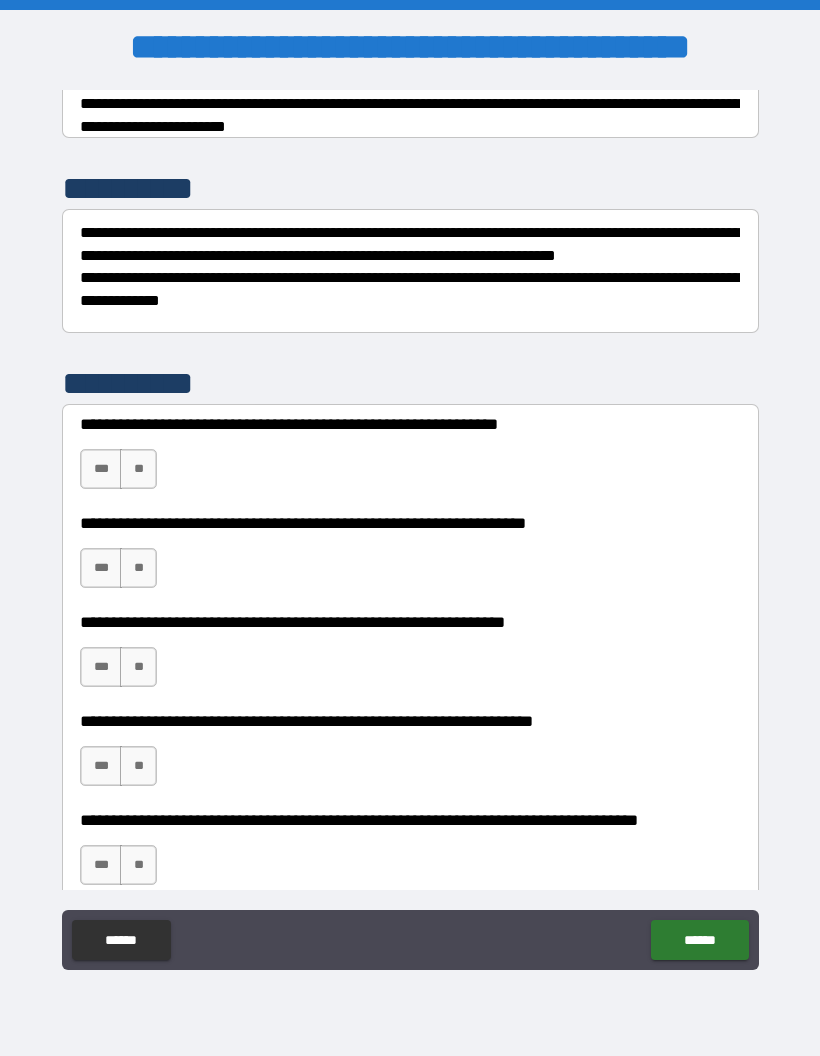 click on "**" at bounding box center (138, 469) 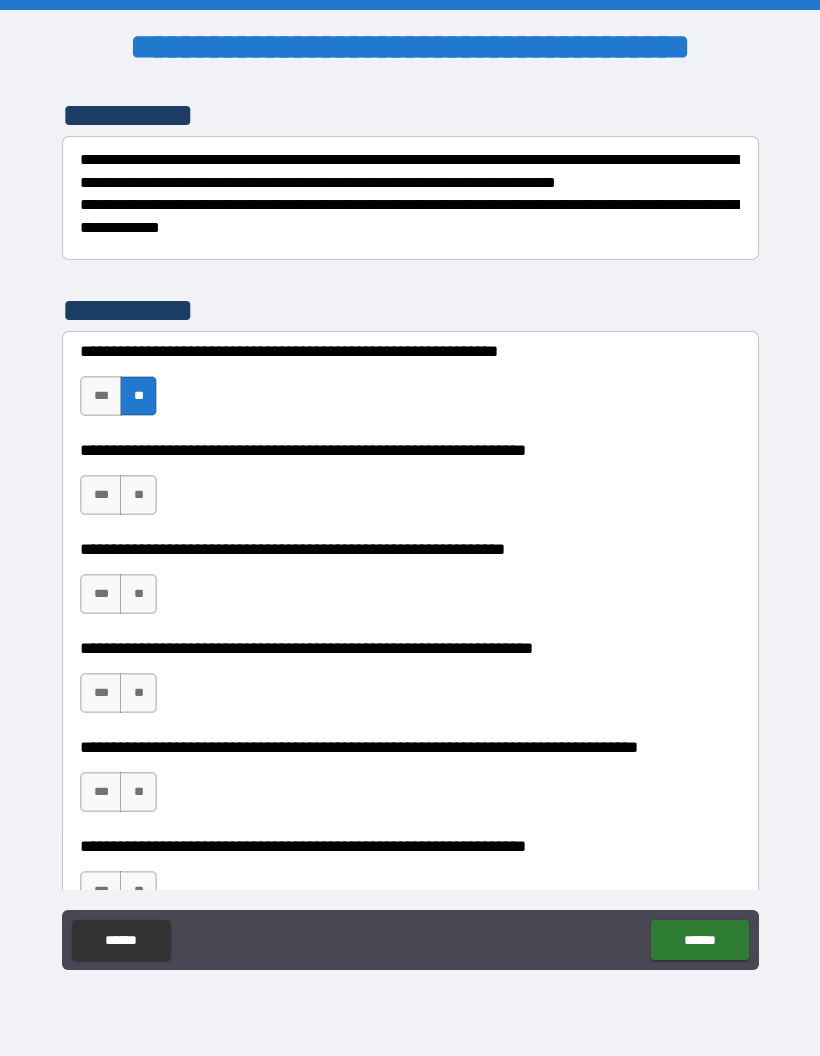 scroll, scrollTop: 400, scrollLeft: 0, axis: vertical 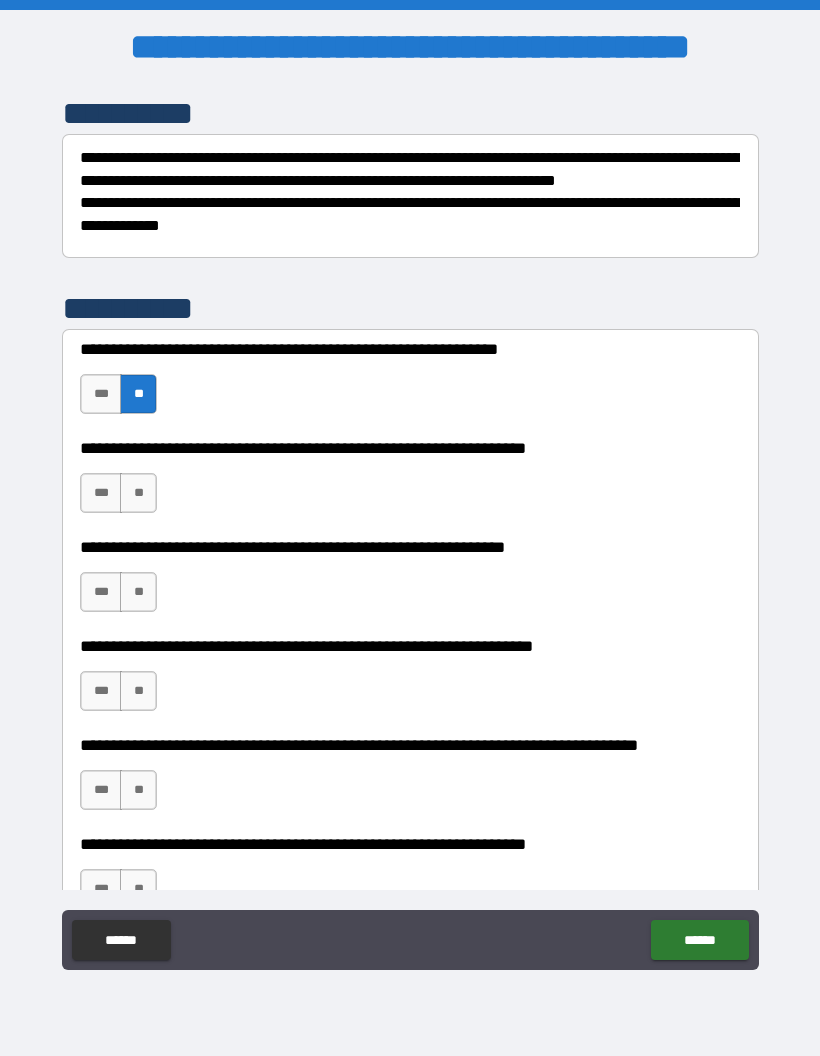click on "***" at bounding box center (101, 394) 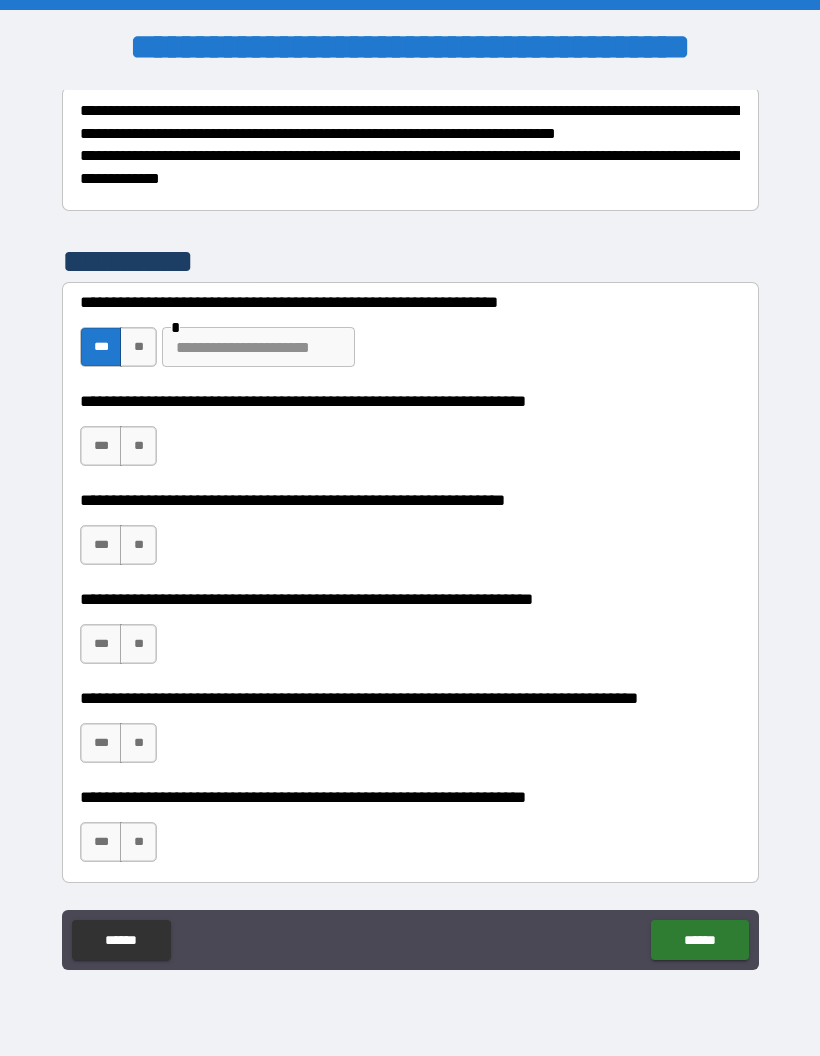 scroll, scrollTop: 448, scrollLeft: 0, axis: vertical 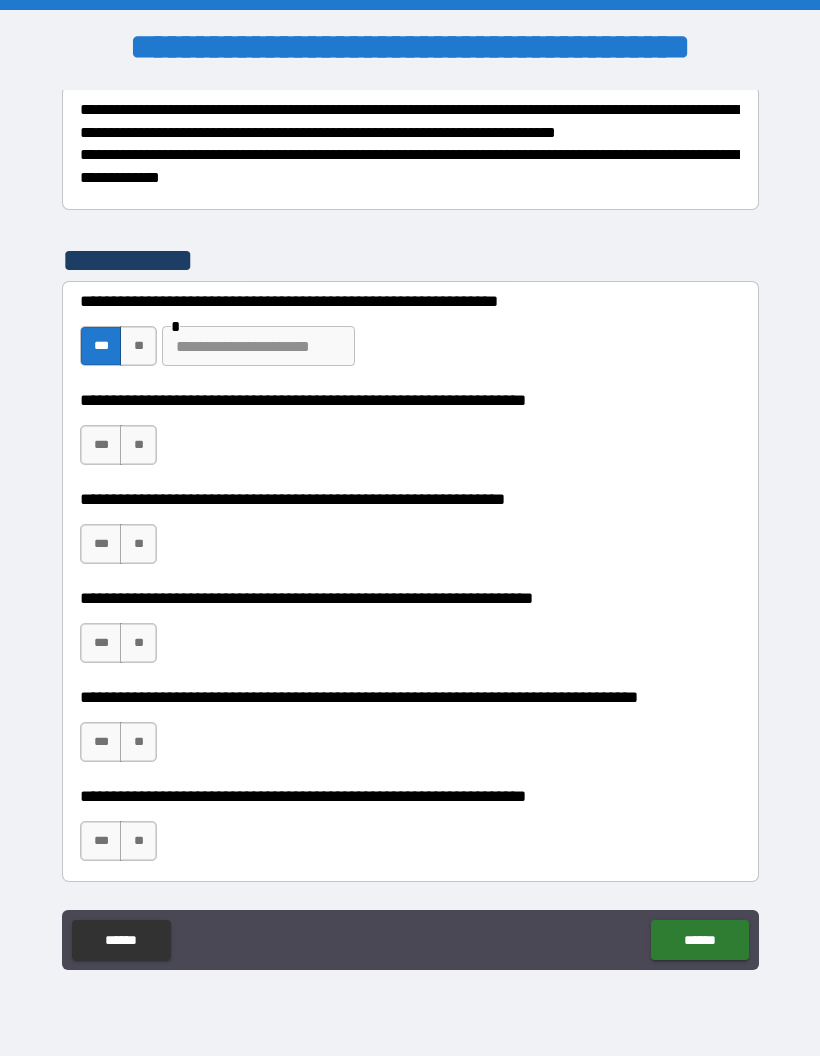 click on "***" at bounding box center [101, 445] 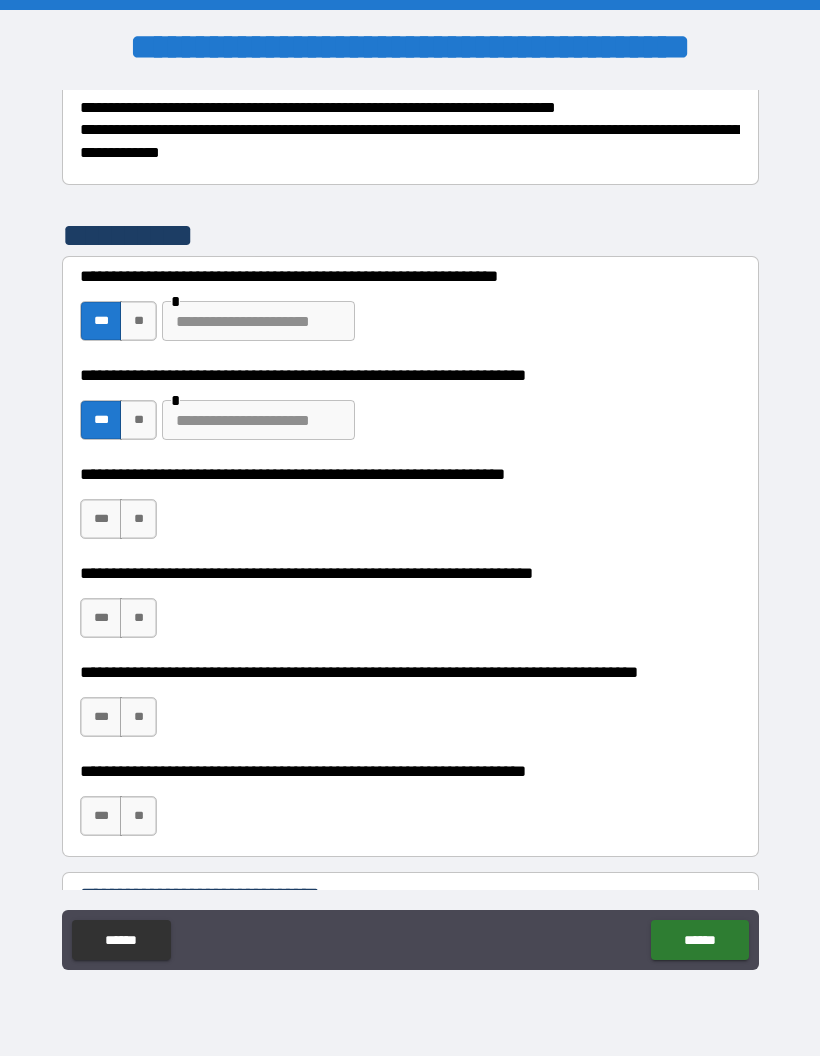 scroll, scrollTop: 475, scrollLeft: 0, axis: vertical 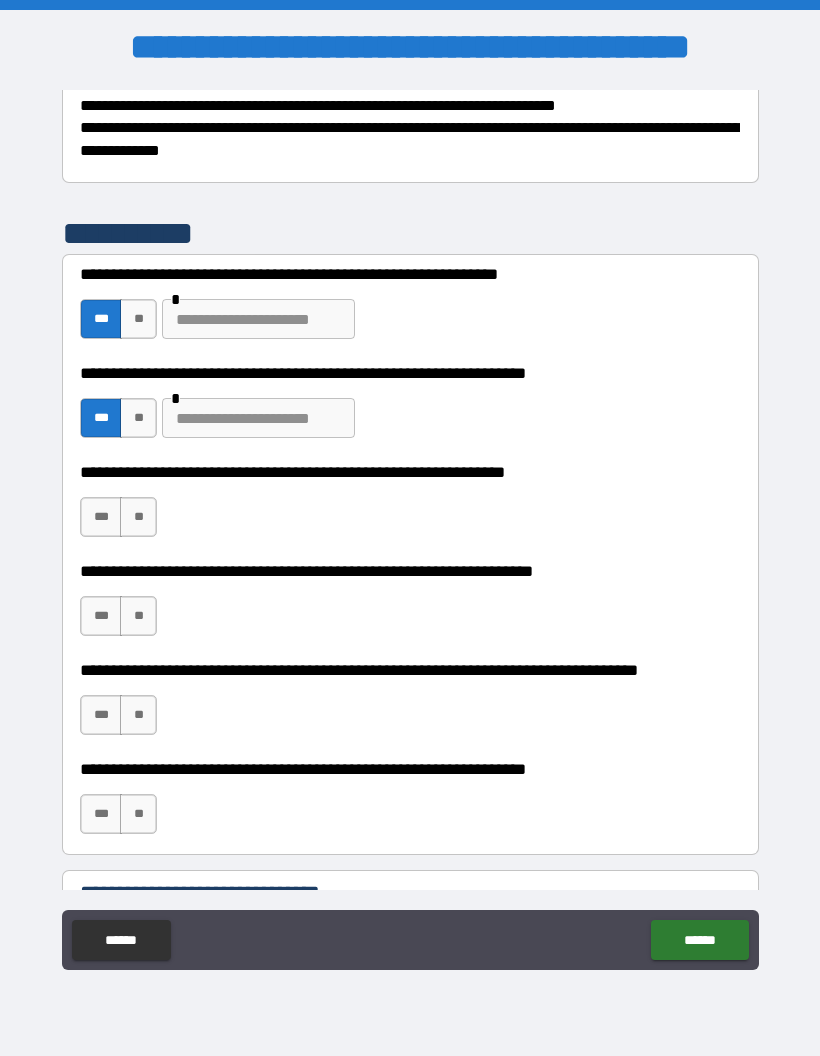 click on "**" at bounding box center [138, 517] 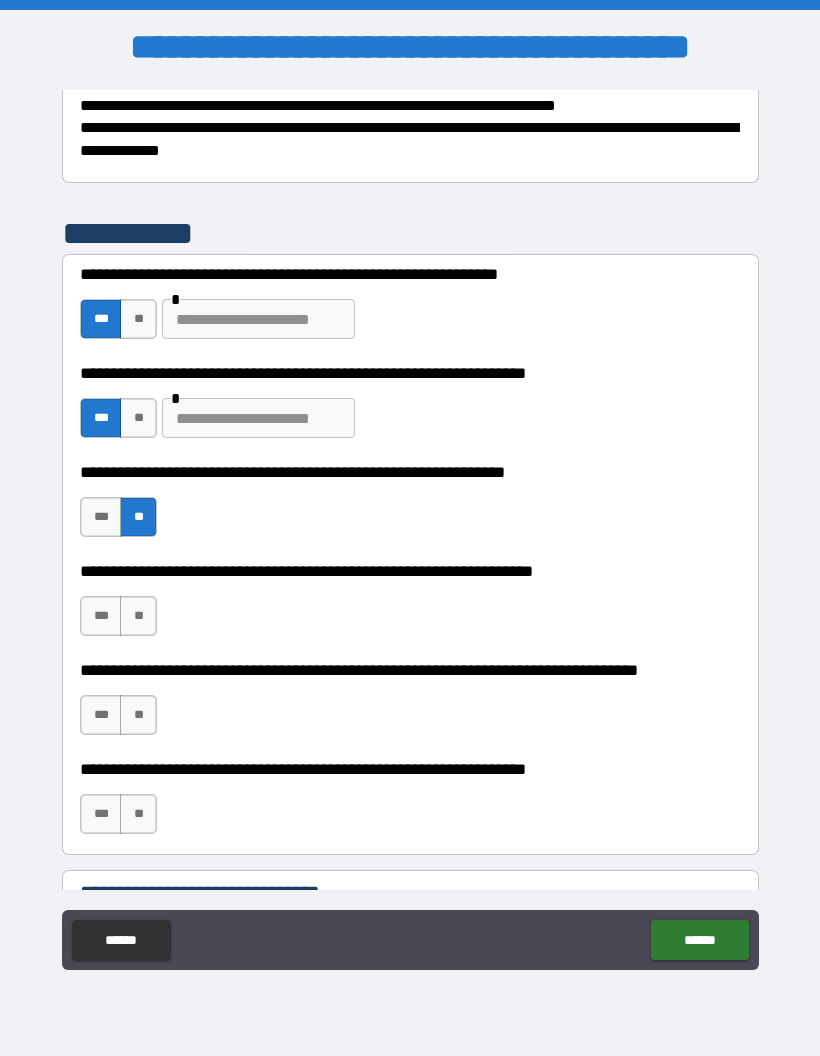 click on "**" at bounding box center (138, 616) 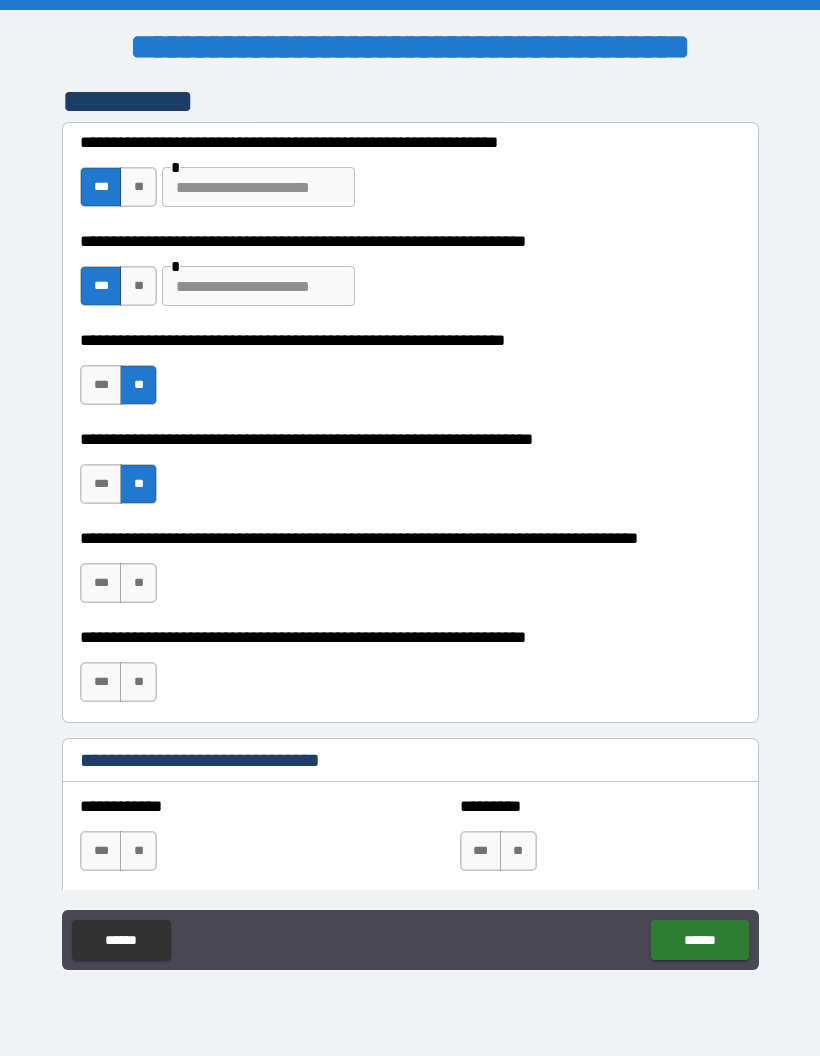 scroll, scrollTop: 614, scrollLeft: 0, axis: vertical 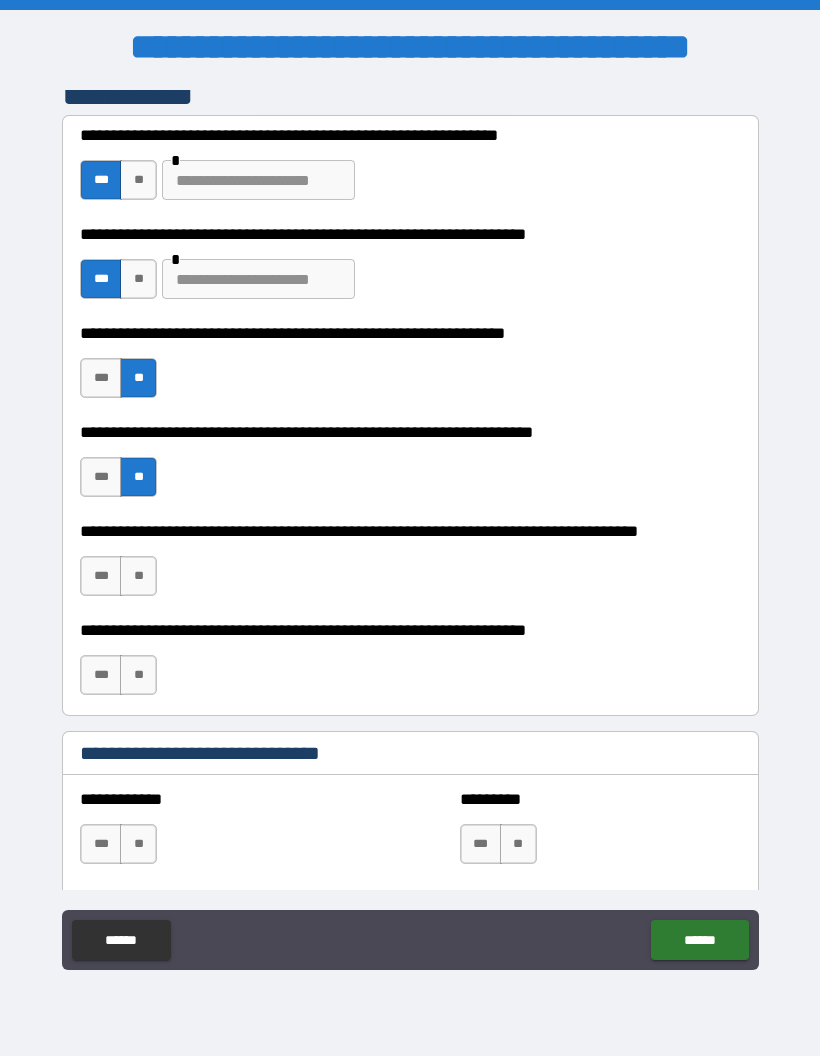 click on "**" at bounding box center [138, 576] 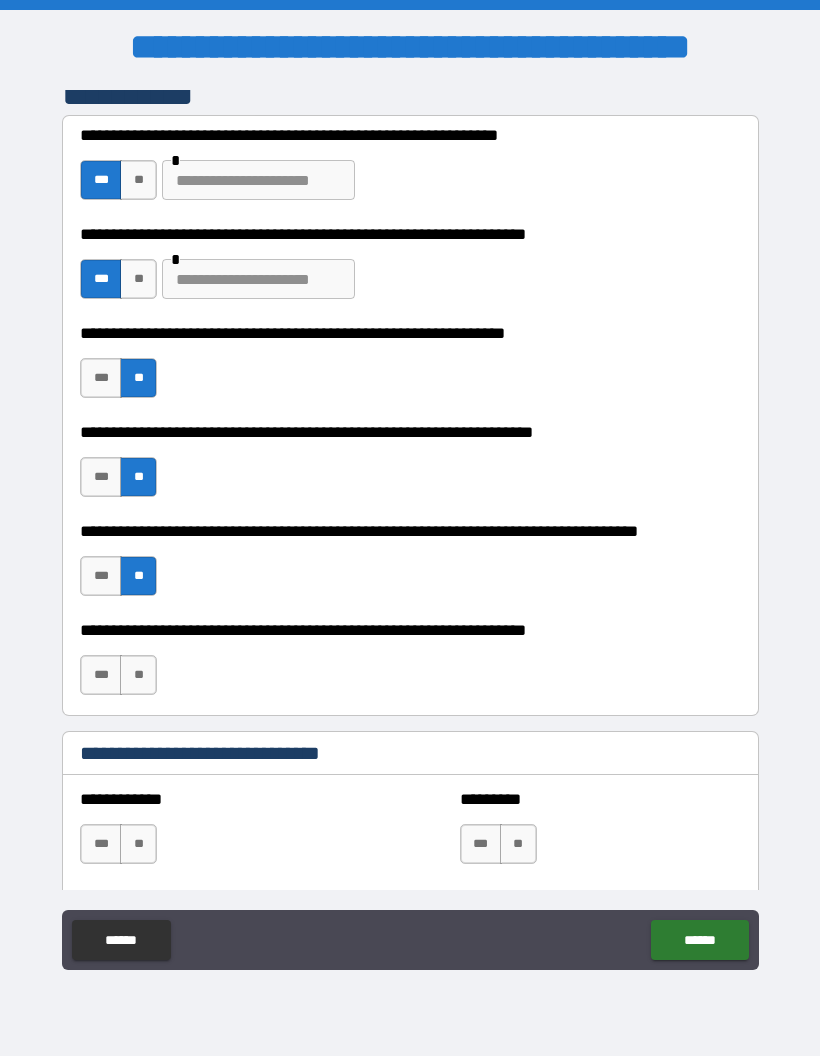 click on "**" at bounding box center (138, 675) 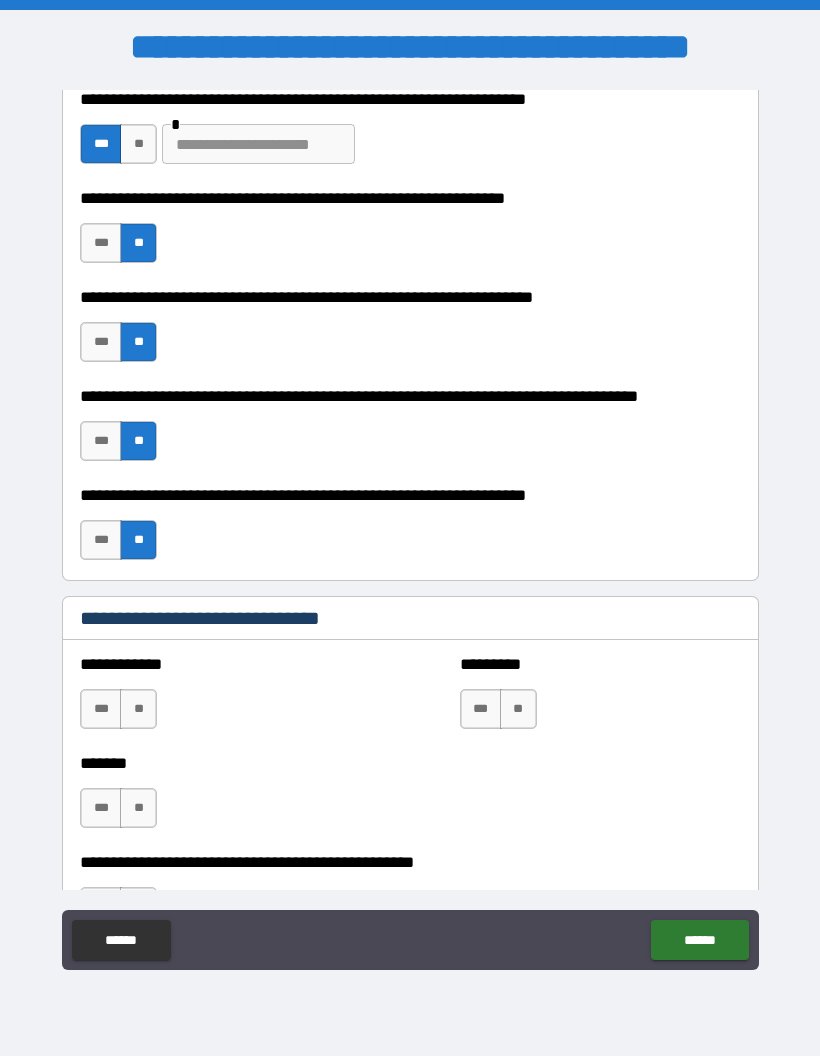 scroll, scrollTop: 806, scrollLeft: 0, axis: vertical 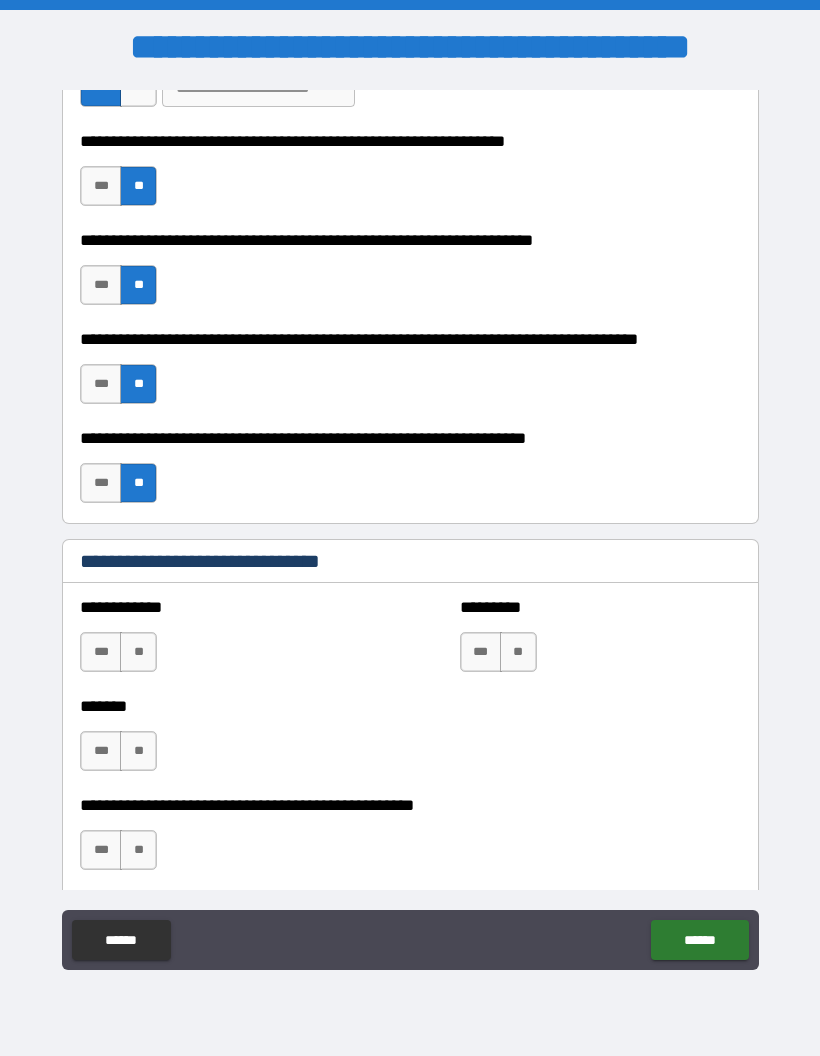 click on "**" at bounding box center (138, 652) 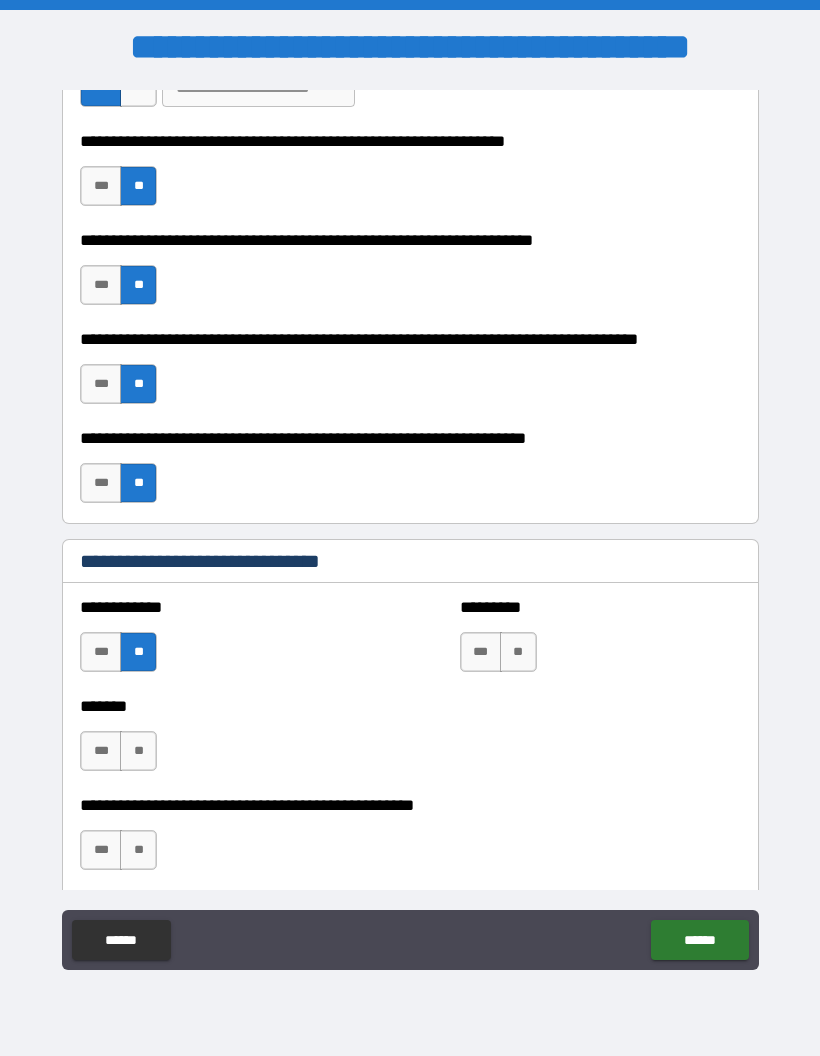 click on "**" at bounding box center (518, 652) 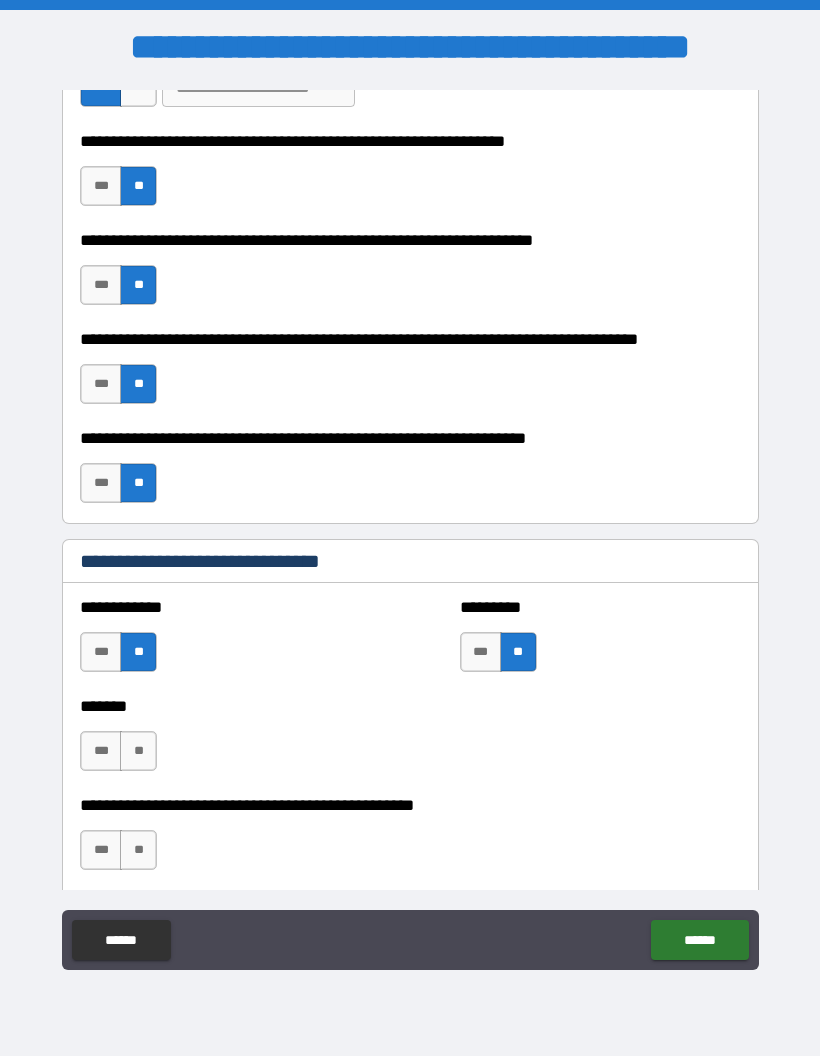 click on "**" at bounding box center [138, 751] 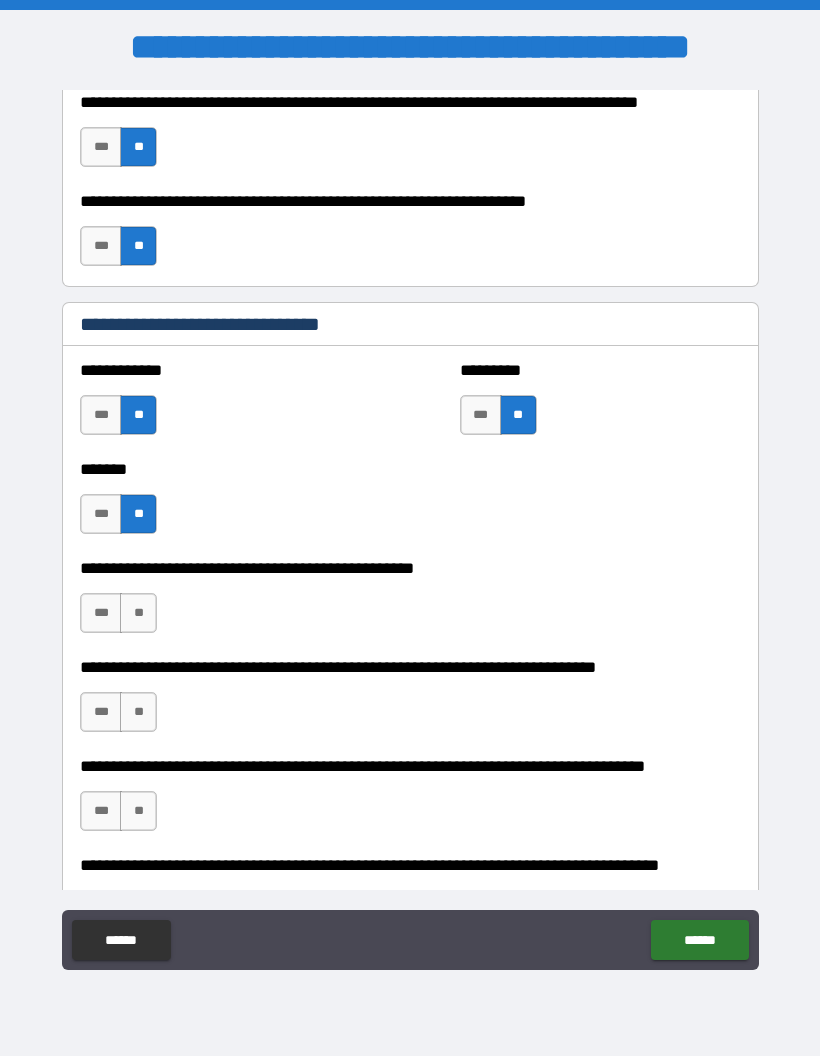 scroll, scrollTop: 1048, scrollLeft: 0, axis: vertical 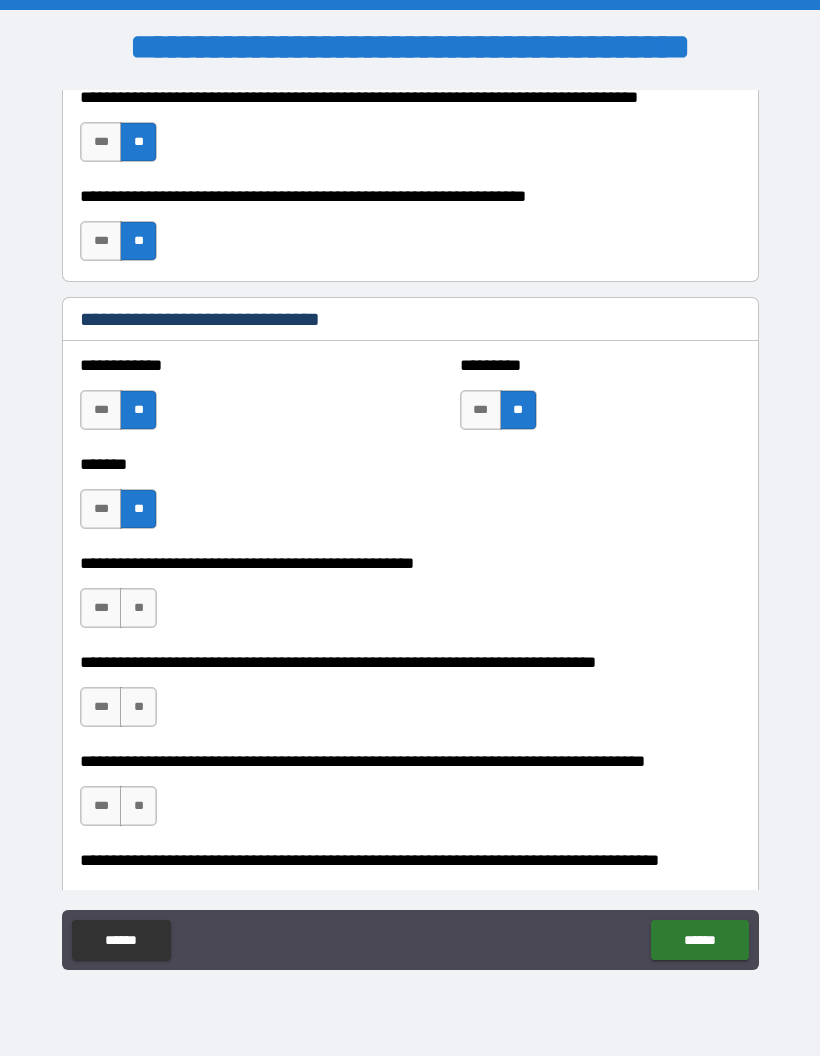 click on "**" at bounding box center [138, 608] 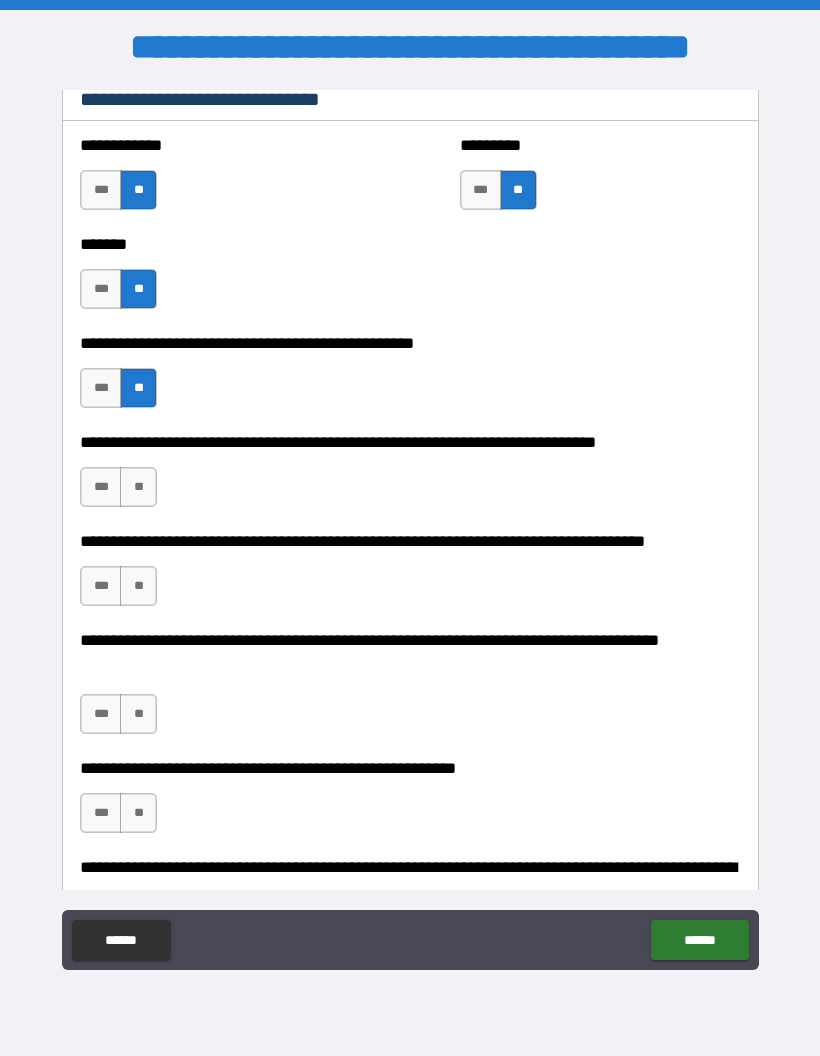 scroll, scrollTop: 1265, scrollLeft: 0, axis: vertical 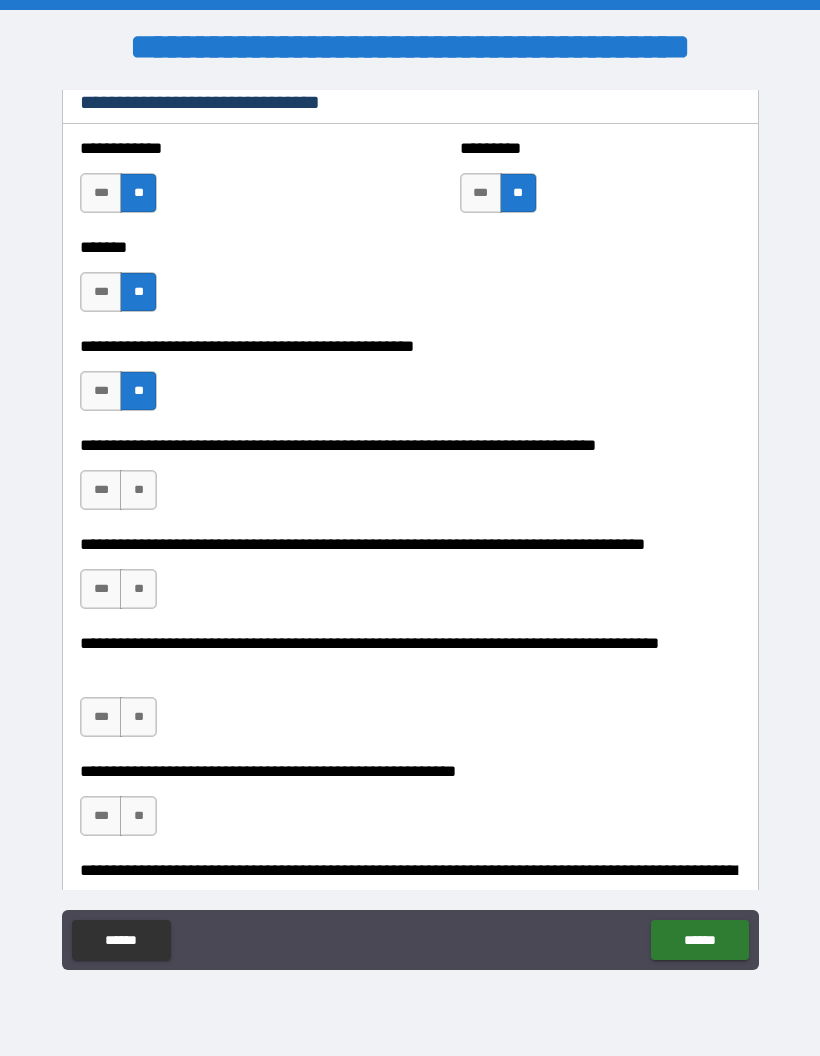 click on "**" at bounding box center [138, 490] 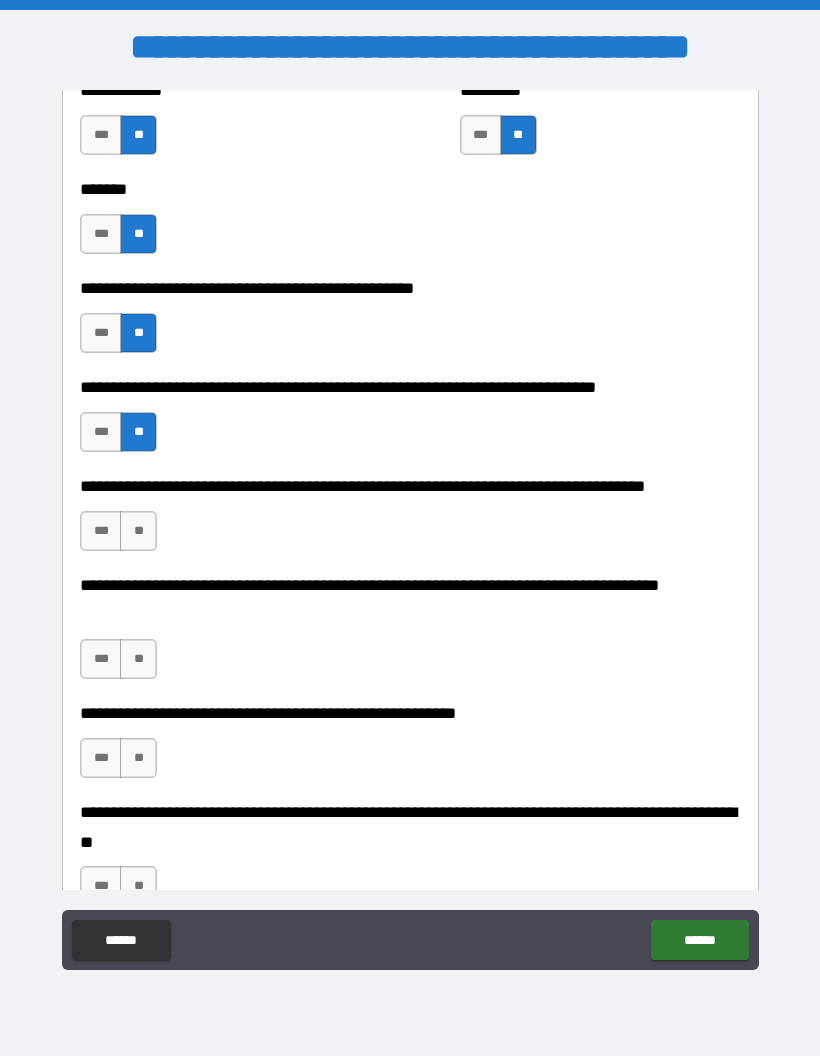 scroll, scrollTop: 1328, scrollLeft: 0, axis: vertical 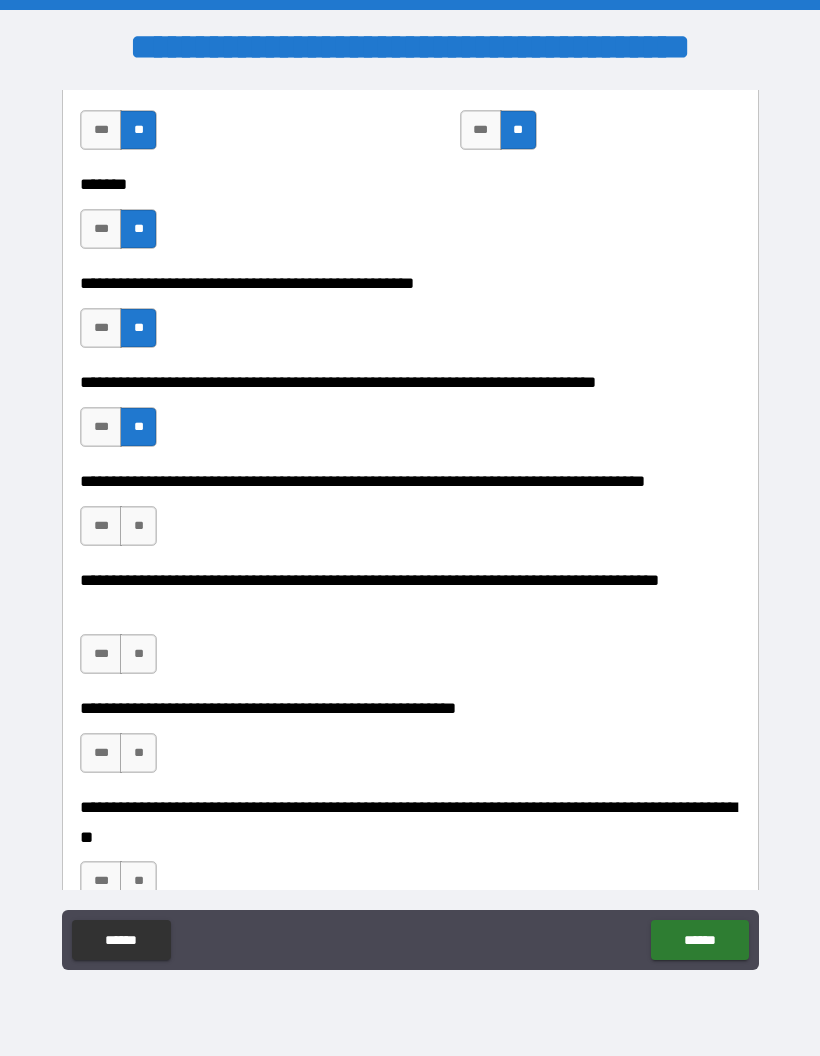 click on "***" at bounding box center [101, 526] 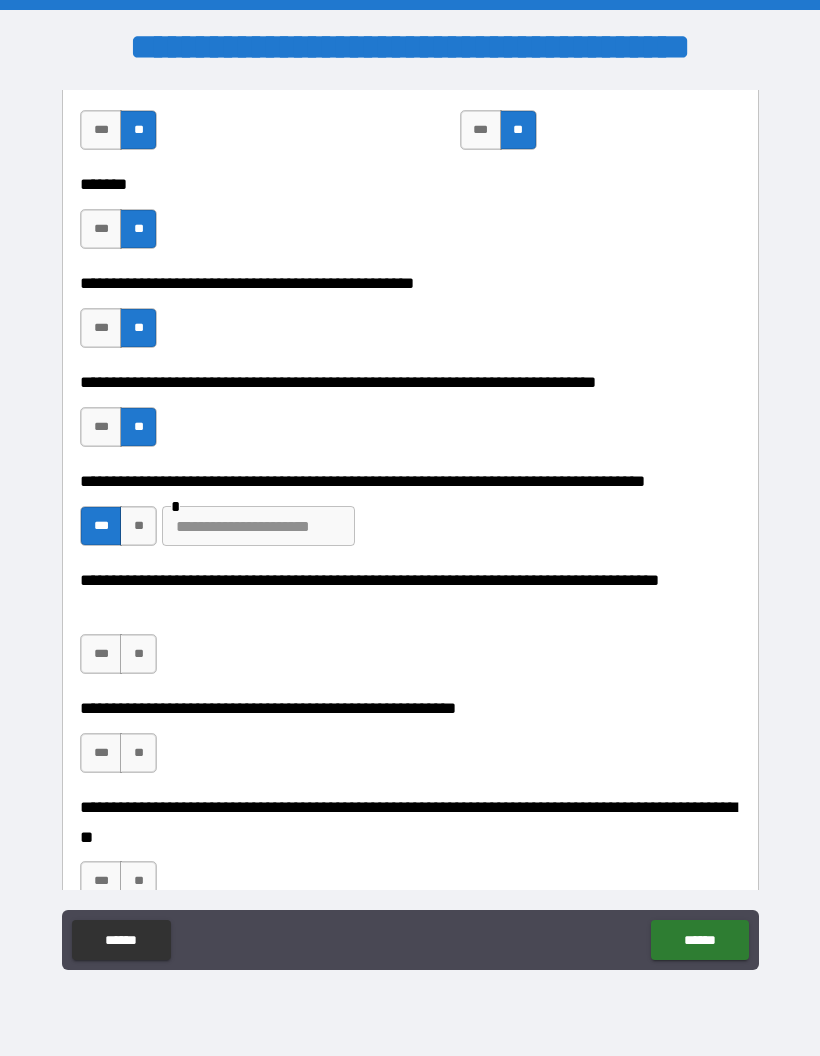 click at bounding box center [258, 526] 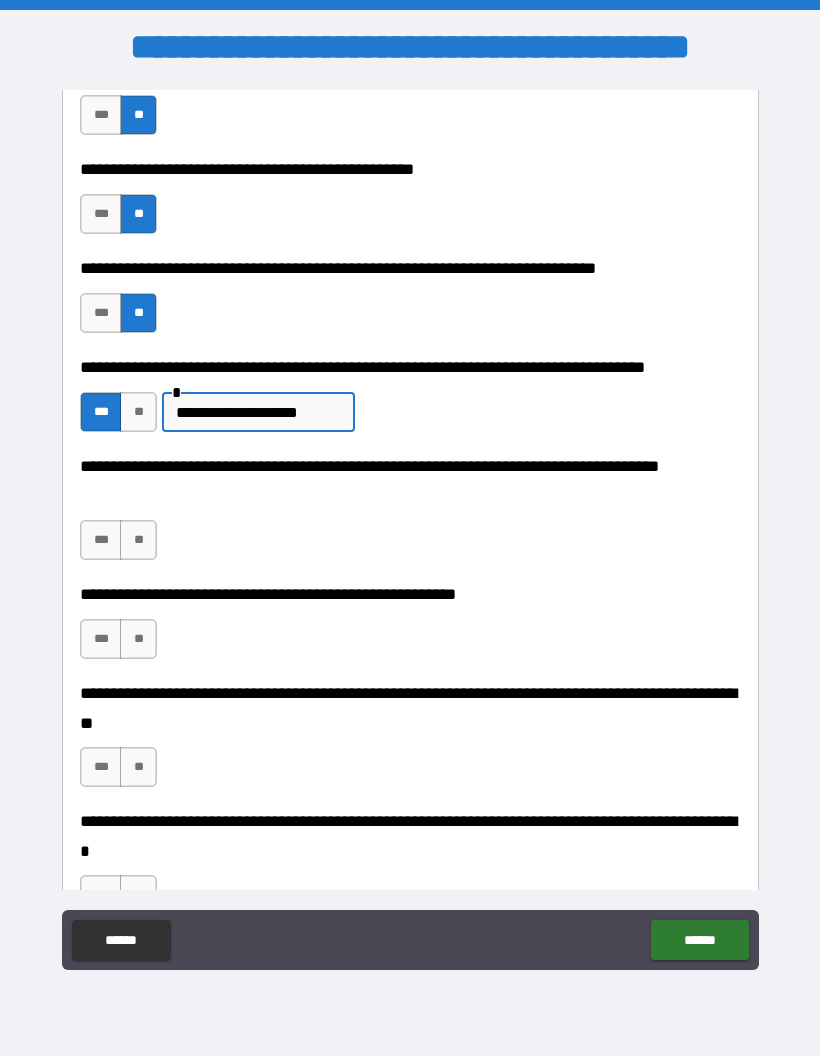scroll, scrollTop: 1460, scrollLeft: 0, axis: vertical 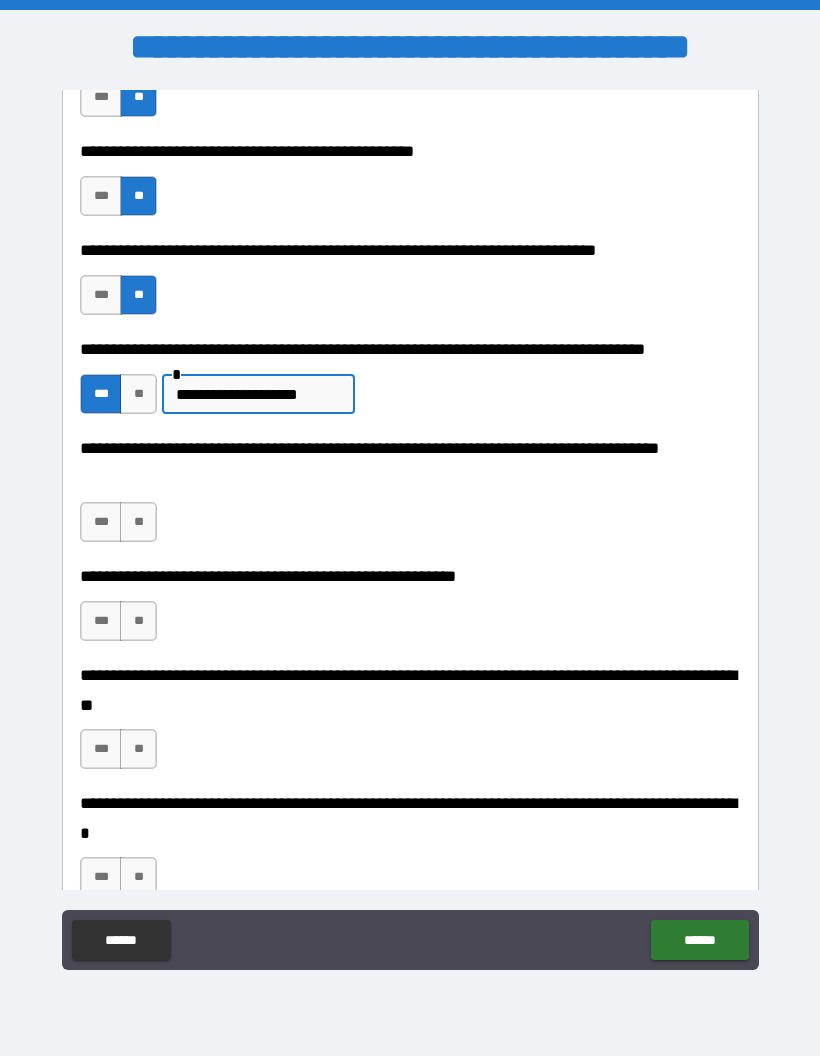 type on "**********" 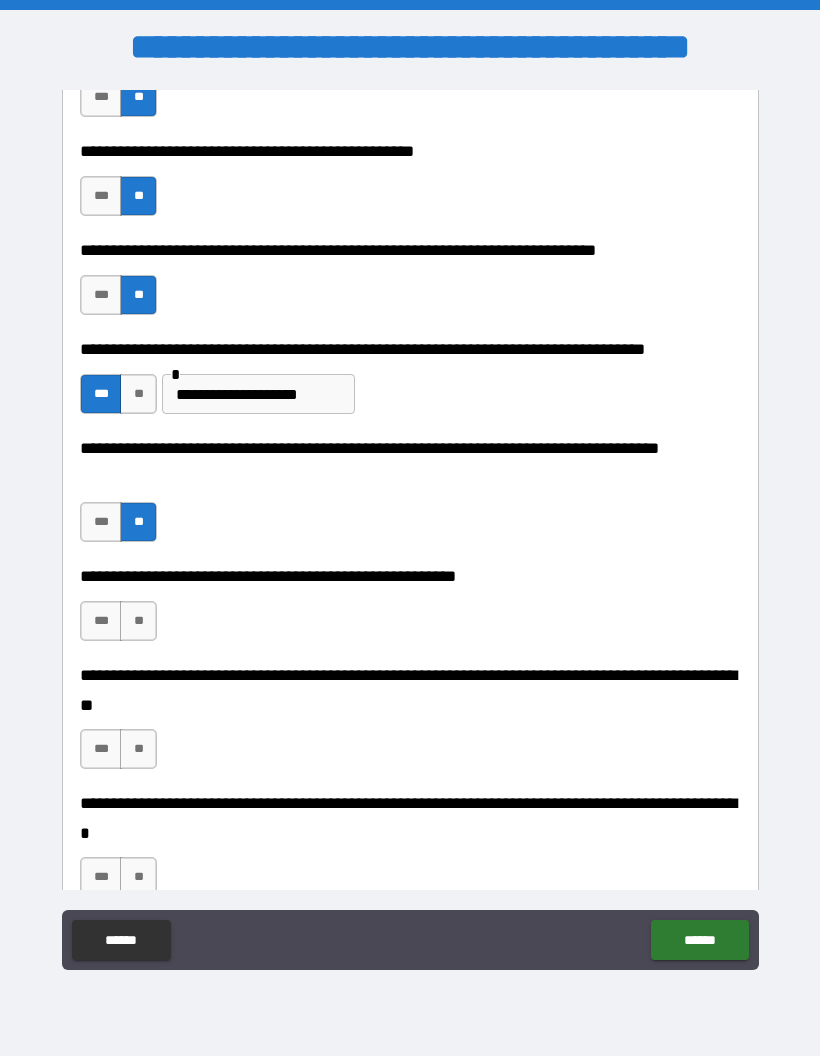 click on "**" at bounding box center [138, 621] 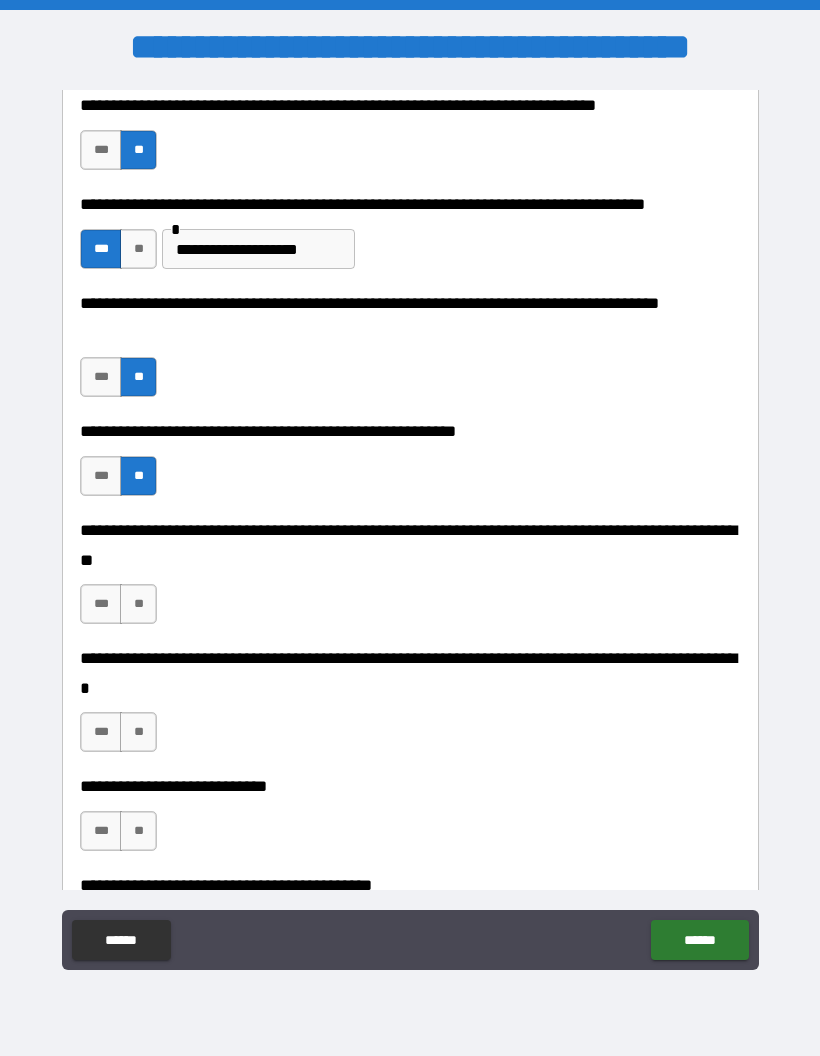 scroll, scrollTop: 1613, scrollLeft: 0, axis: vertical 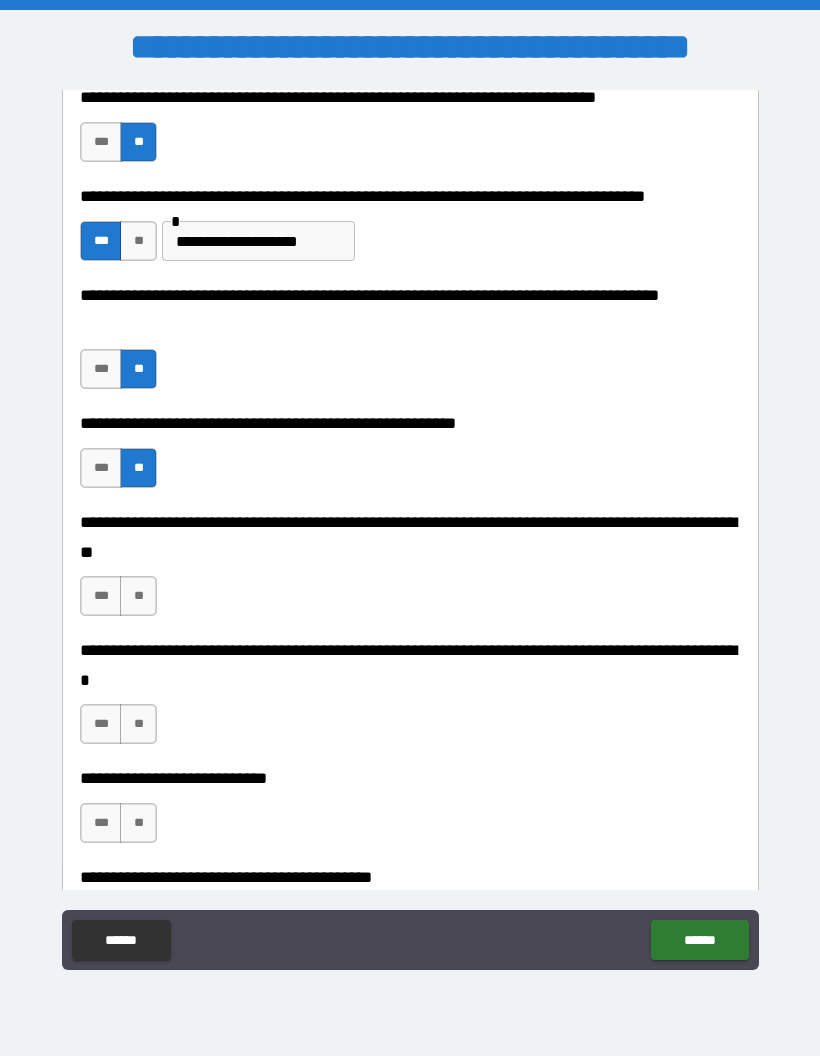 click on "**" at bounding box center (138, 596) 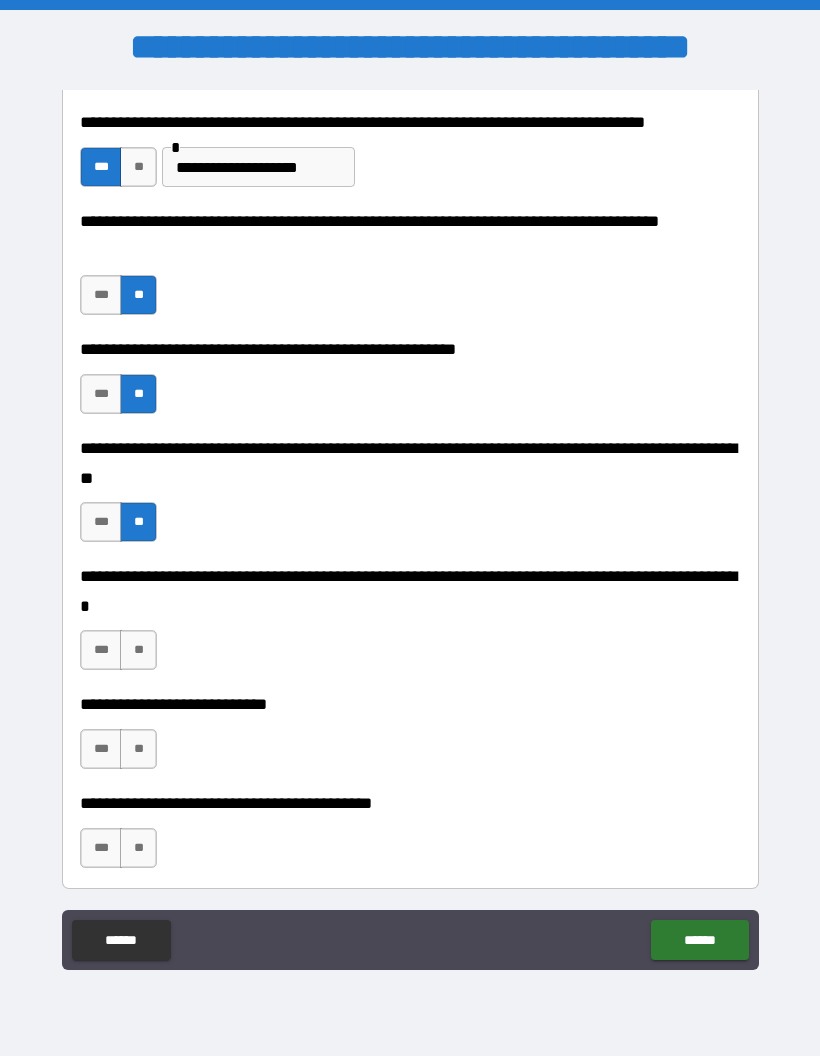 scroll, scrollTop: 1688, scrollLeft: 0, axis: vertical 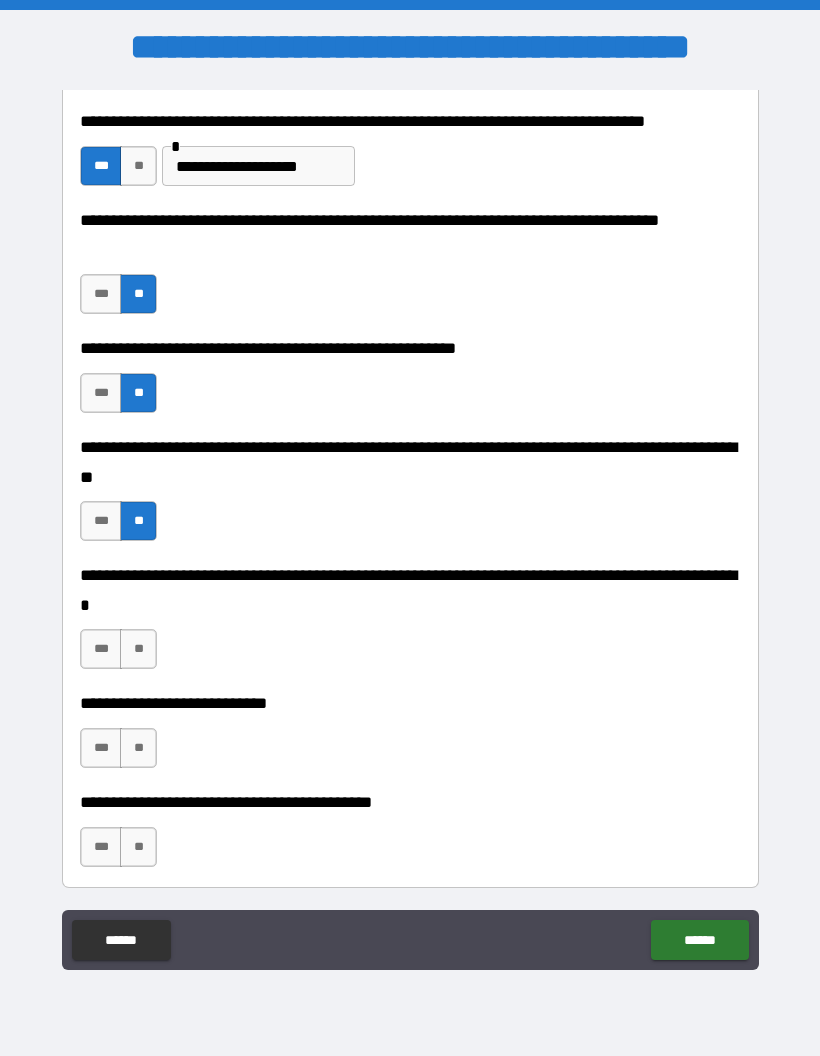 click on "**" at bounding box center (138, 649) 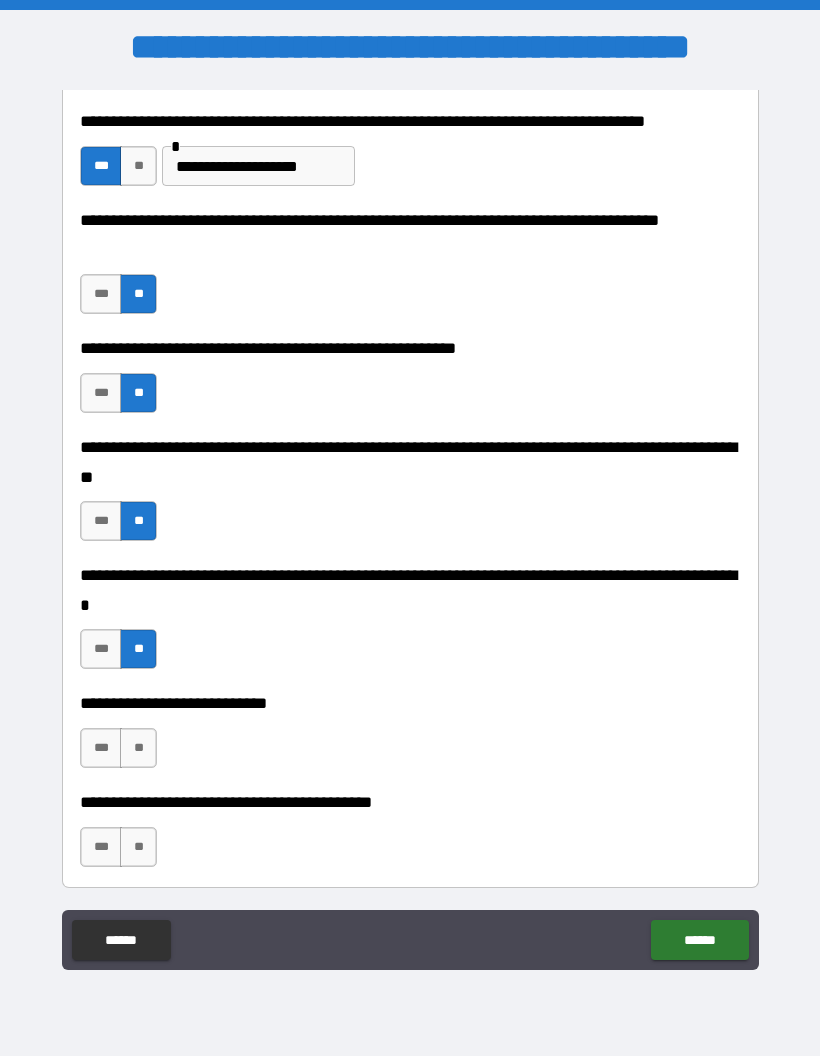 click on "**" at bounding box center [138, 748] 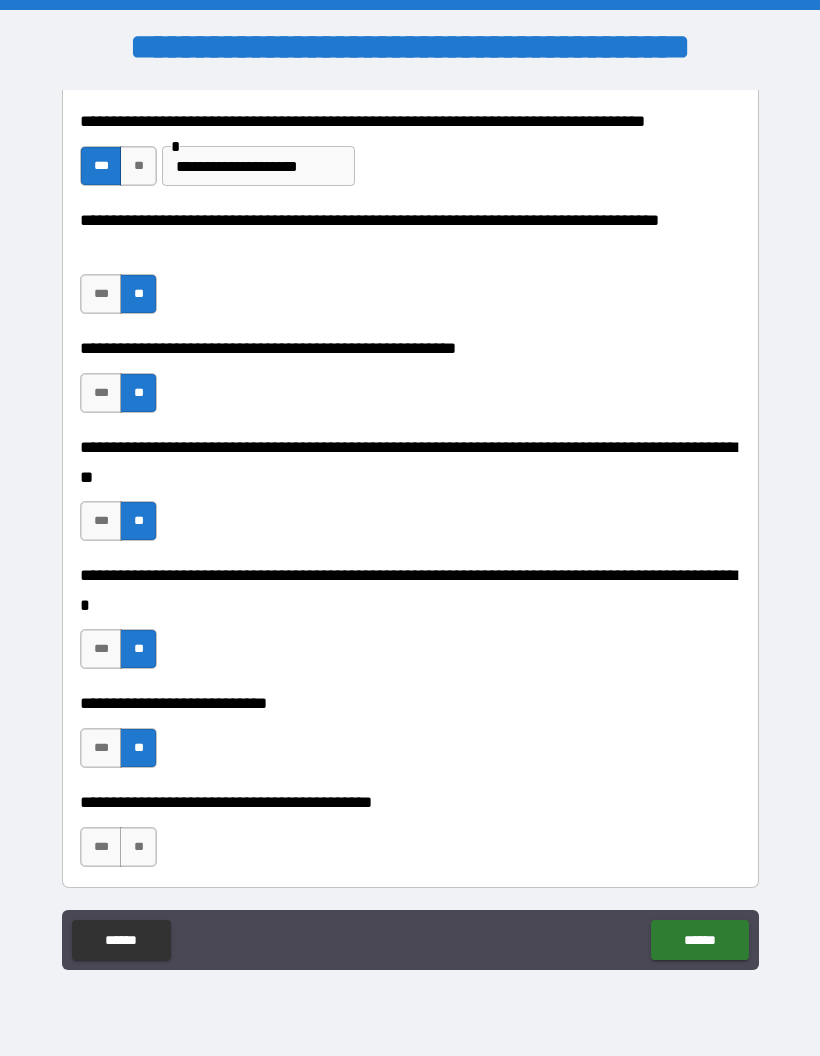 scroll, scrollTop: 1791, scrollLeft: 0, axis: vertical 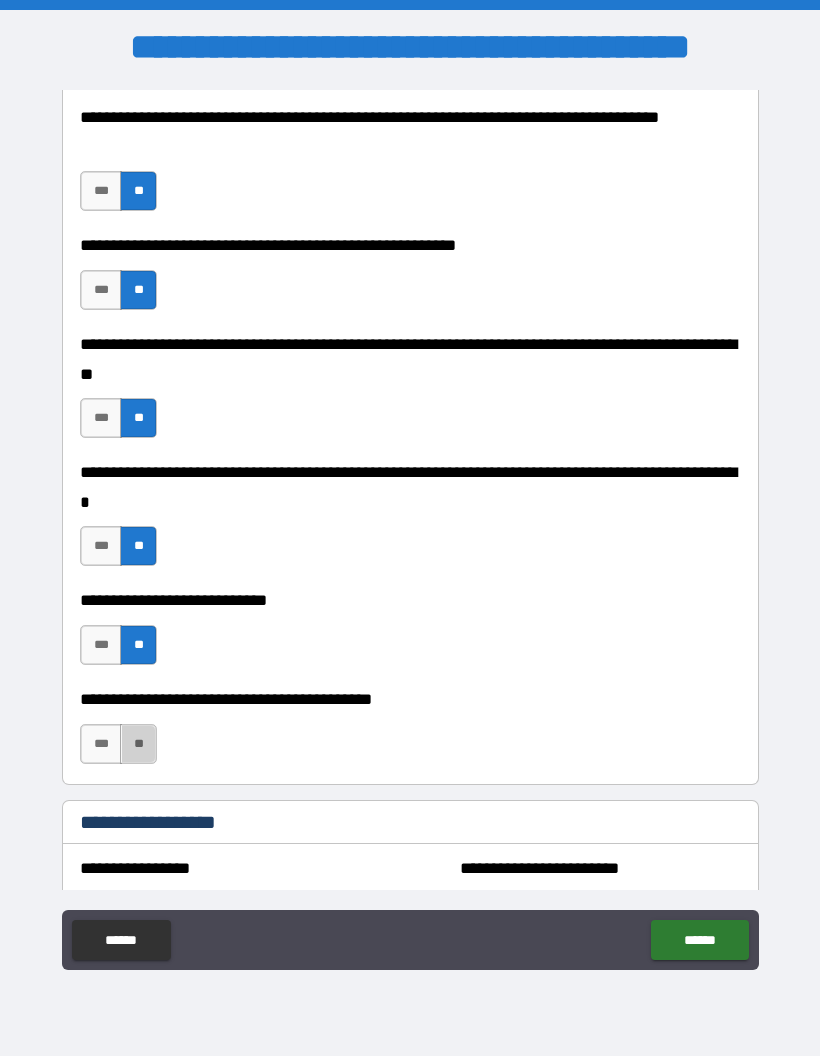 click on "**" at bounding box center (138, 744) 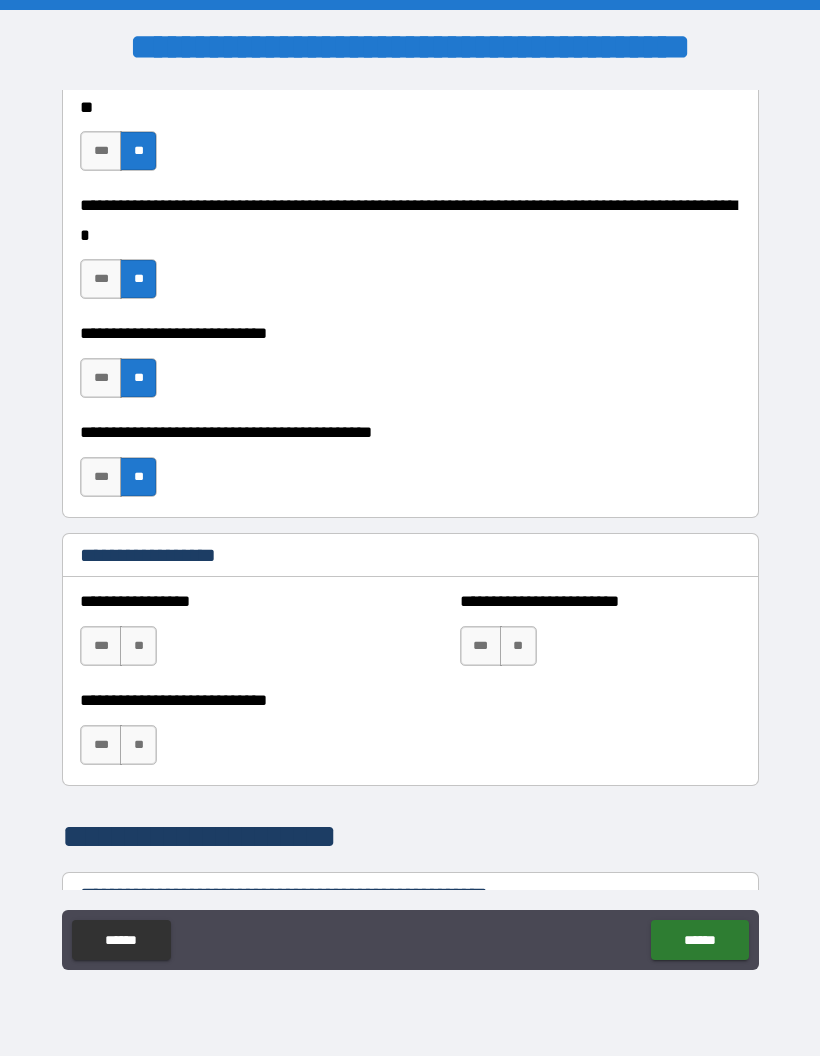 scroll, scrollTop: 2076, scrollLeft: 0, axis: vertical 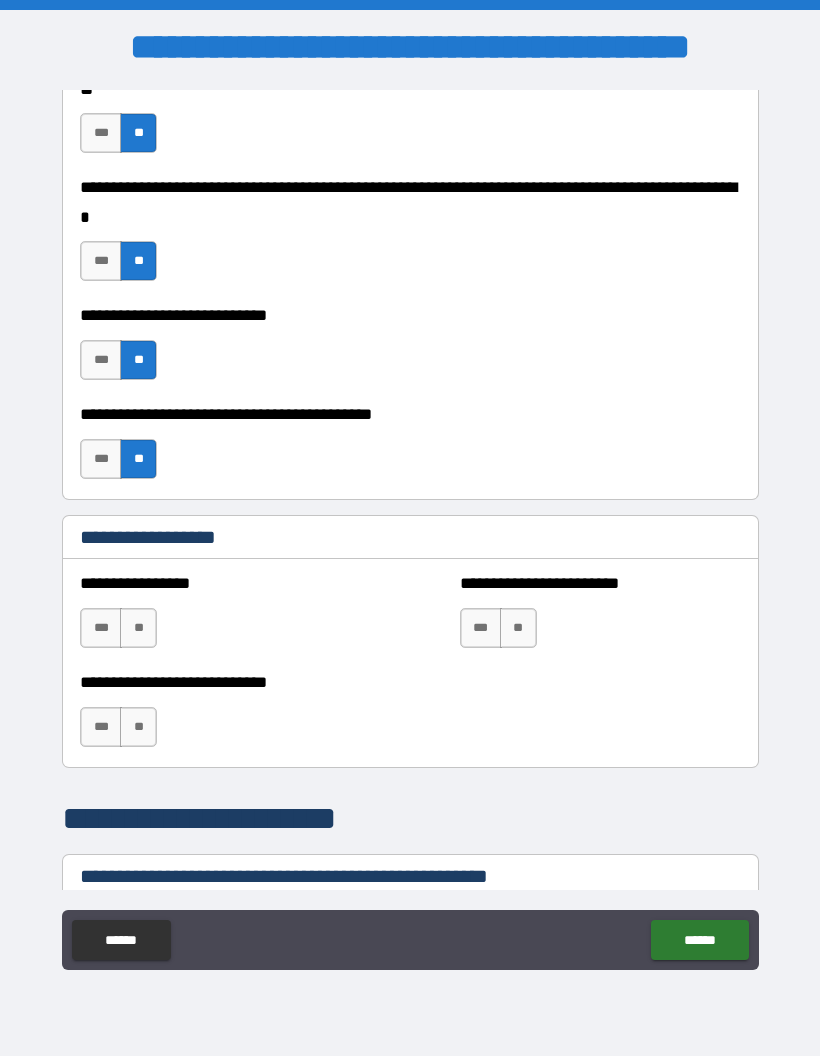click on "**" at bounding box center (138, 628) 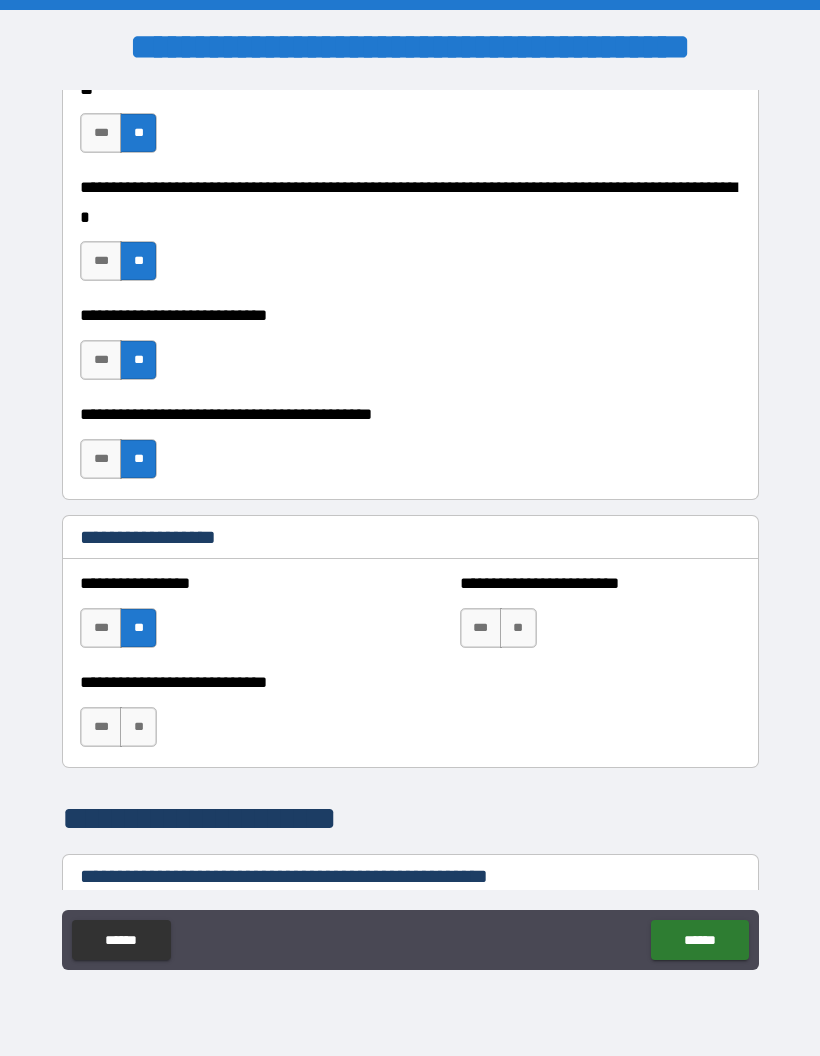 click on "***" at bounding box center [481, 628] 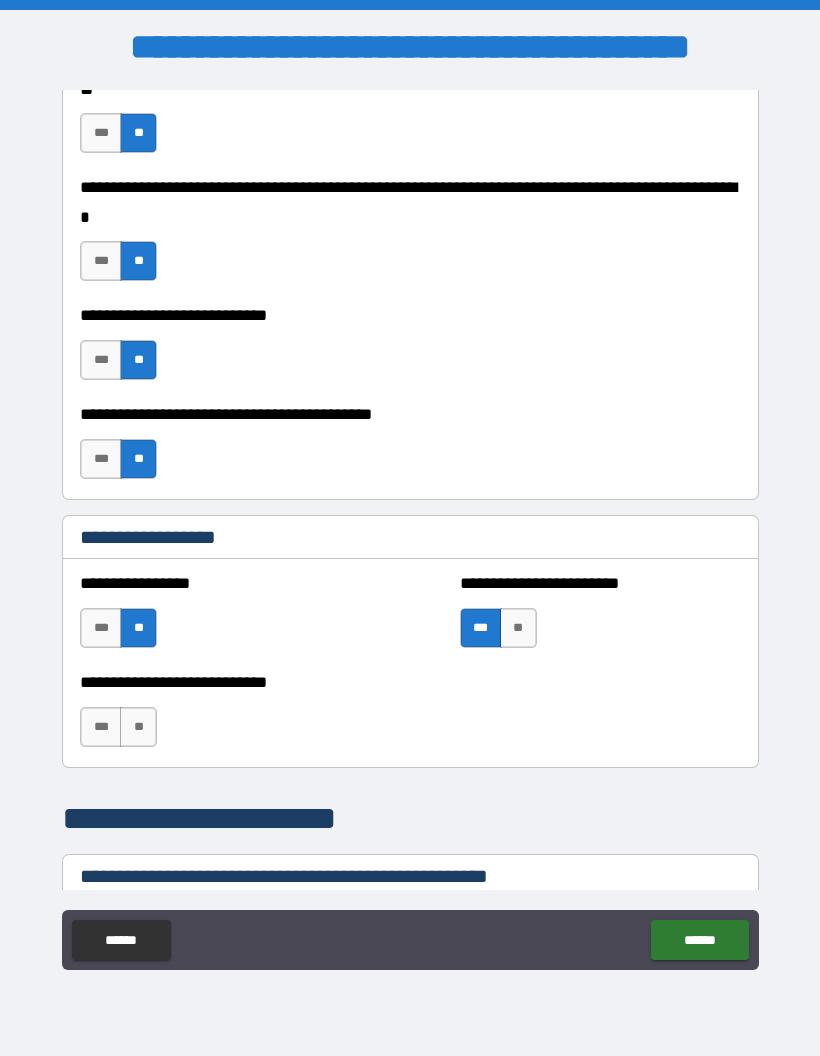 click on "**" at bounding box center [138, 727] 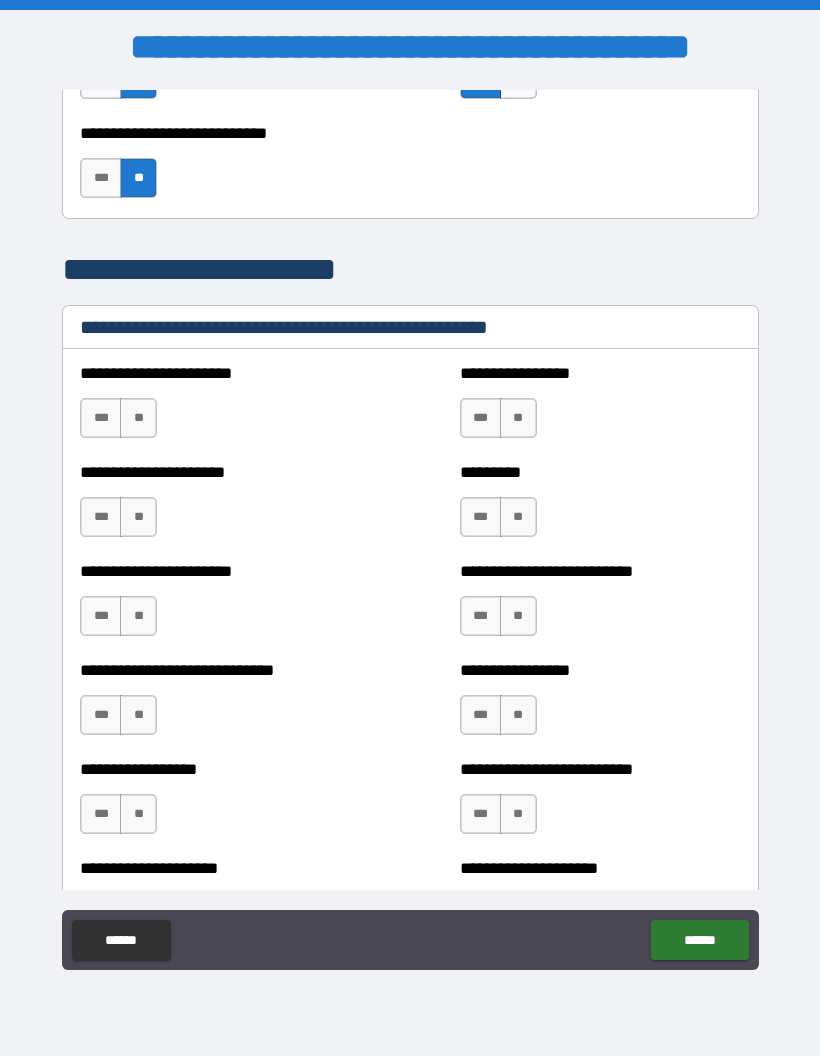 scroll, scrollTop: 2626, scrollLeft: 0, axis: vertical 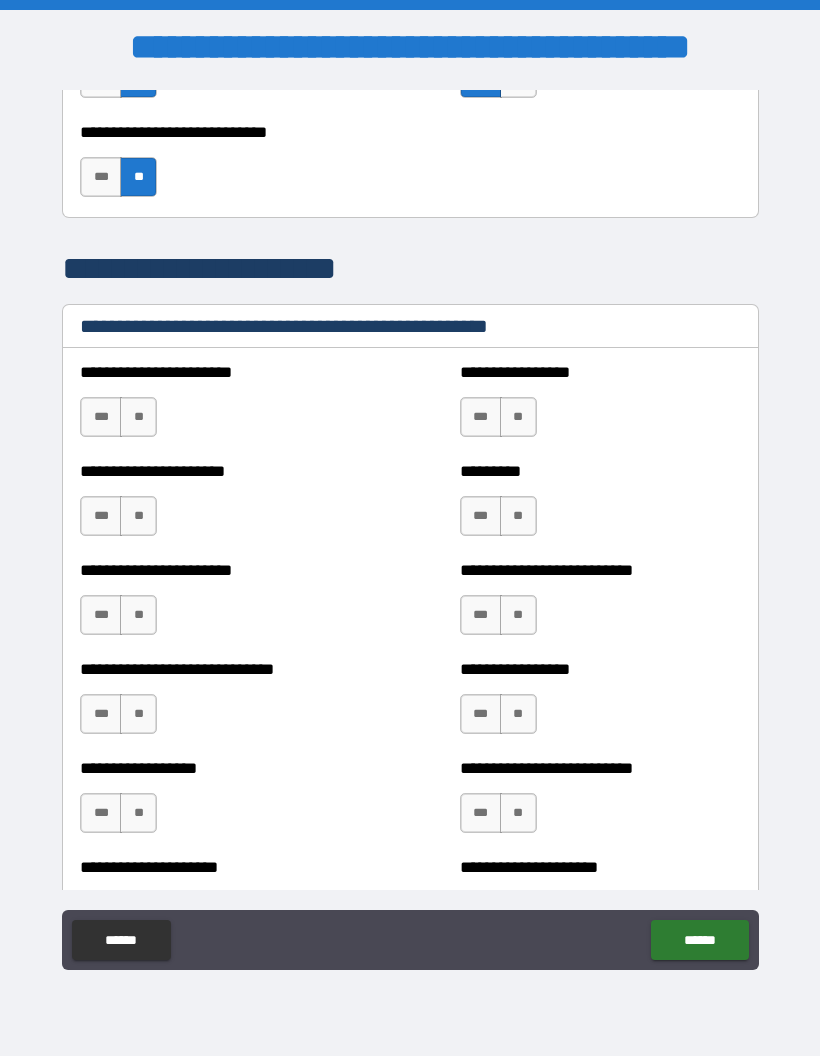 click on "**" at bounding box center (138, 417) 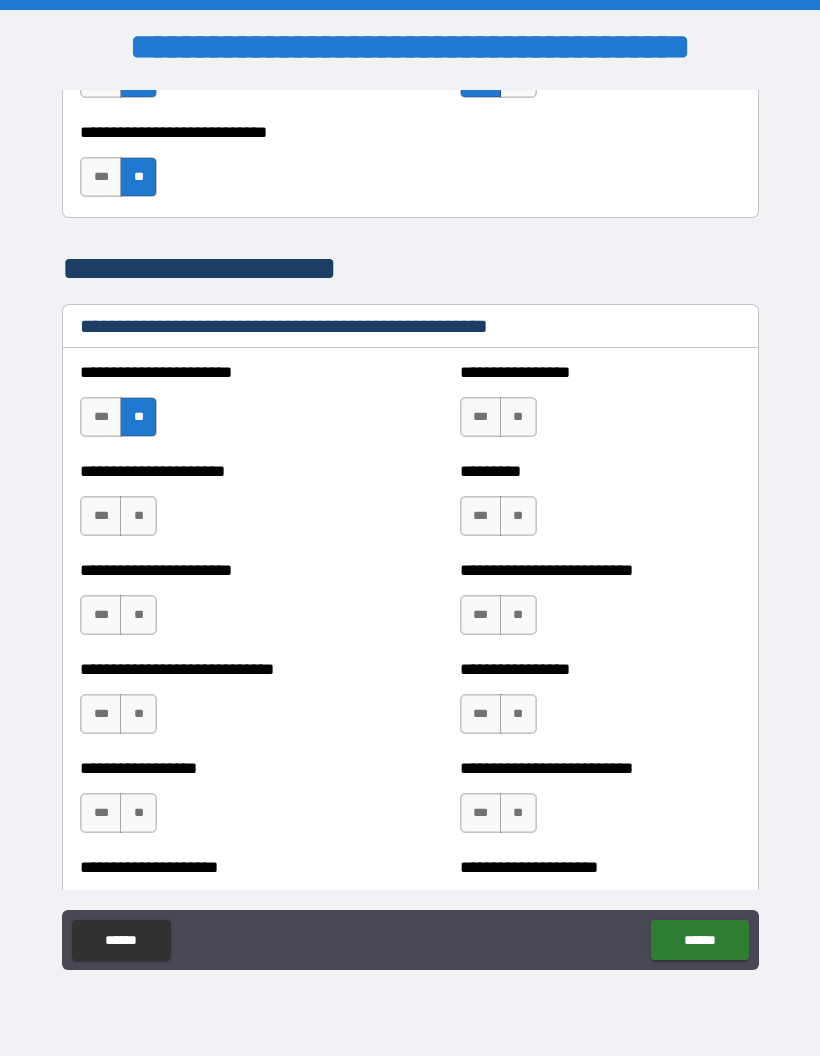 click on "**" at bounding box center (518, 417) 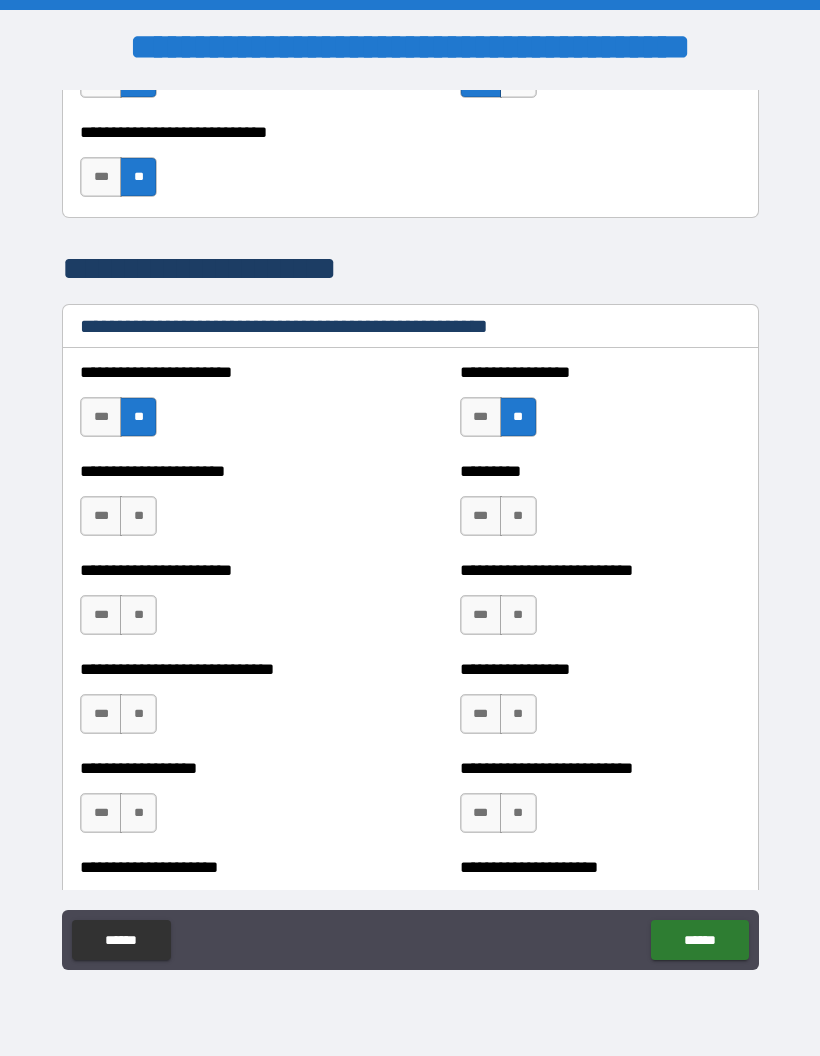 click on "**" at bounding box center [518, 516] 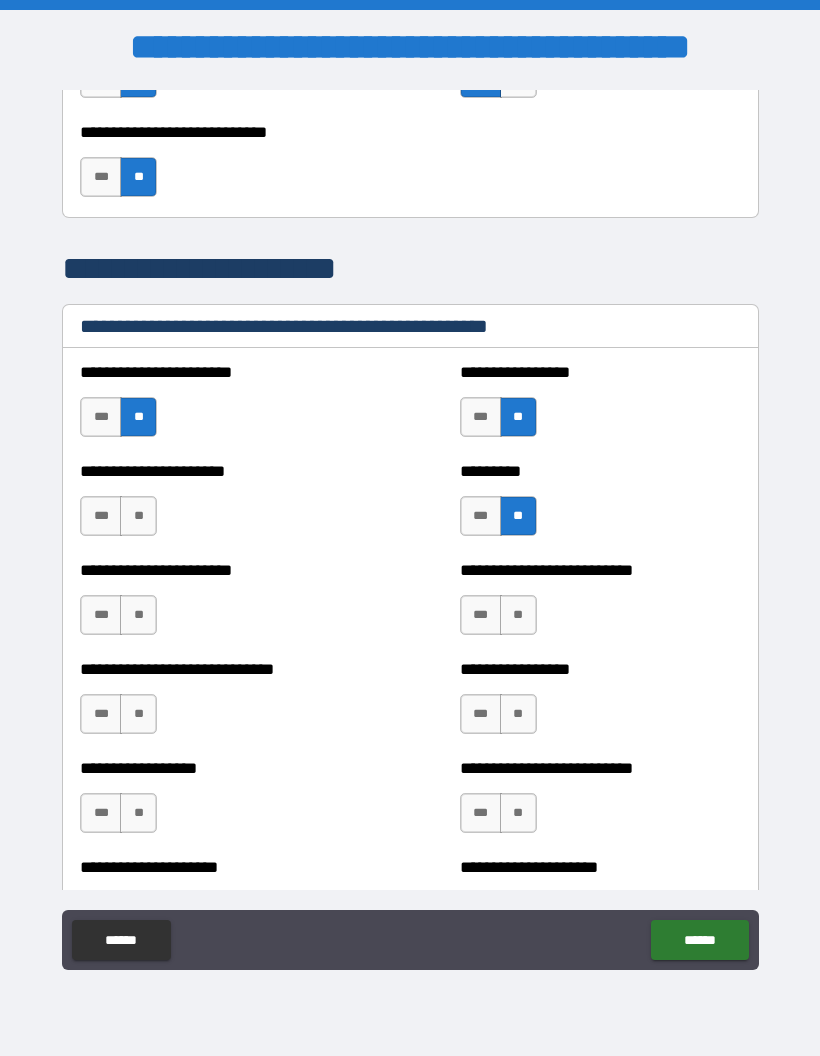 click on "**" at bounding box center [138, 516] 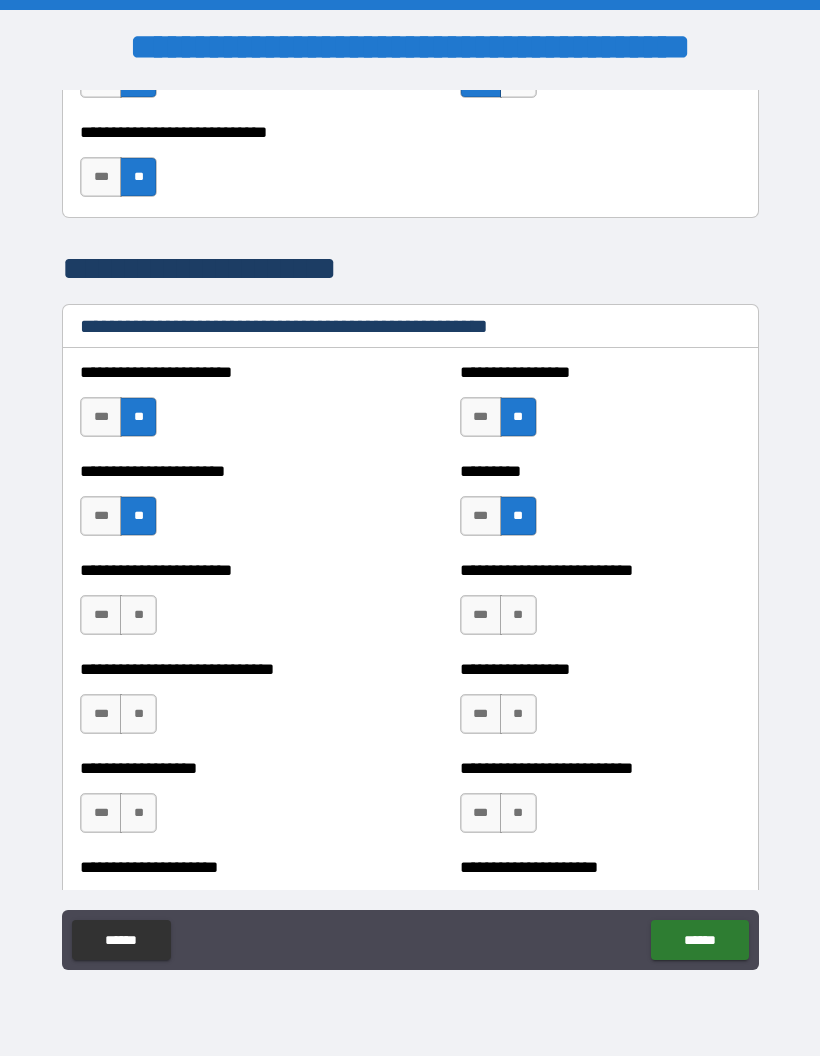 click on "**" at bounding box center (138, 615) 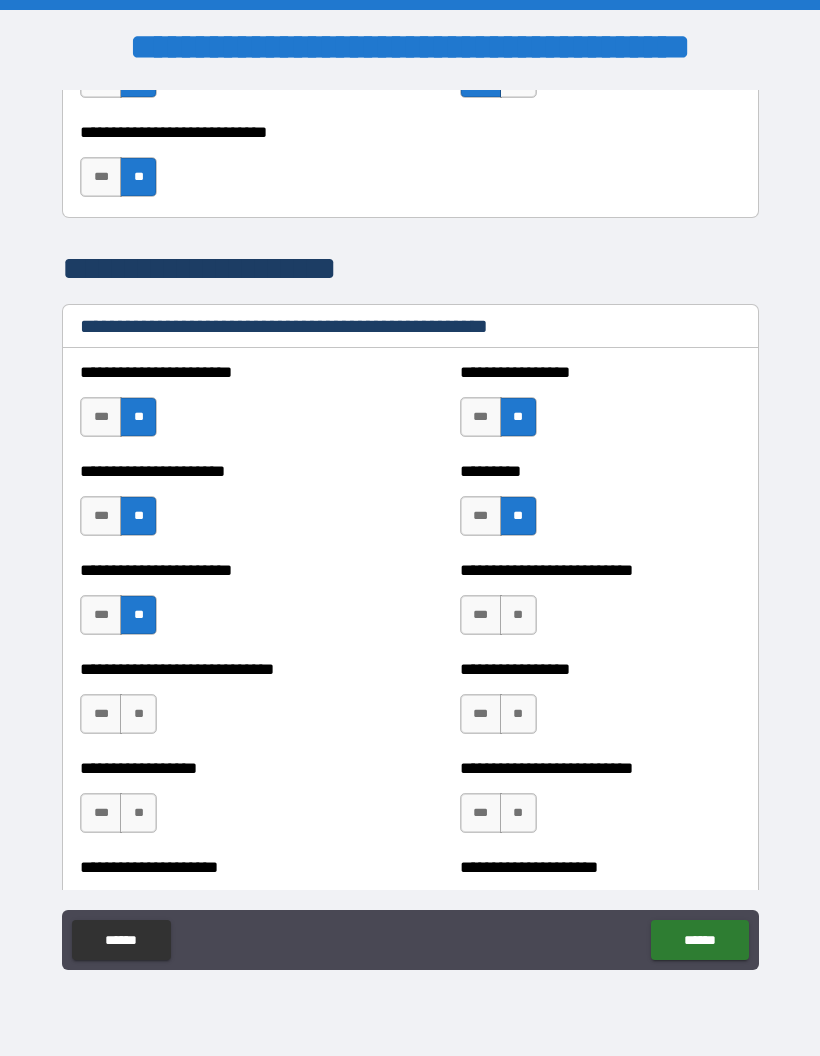 click on "**" at bounding box center [518, 615] 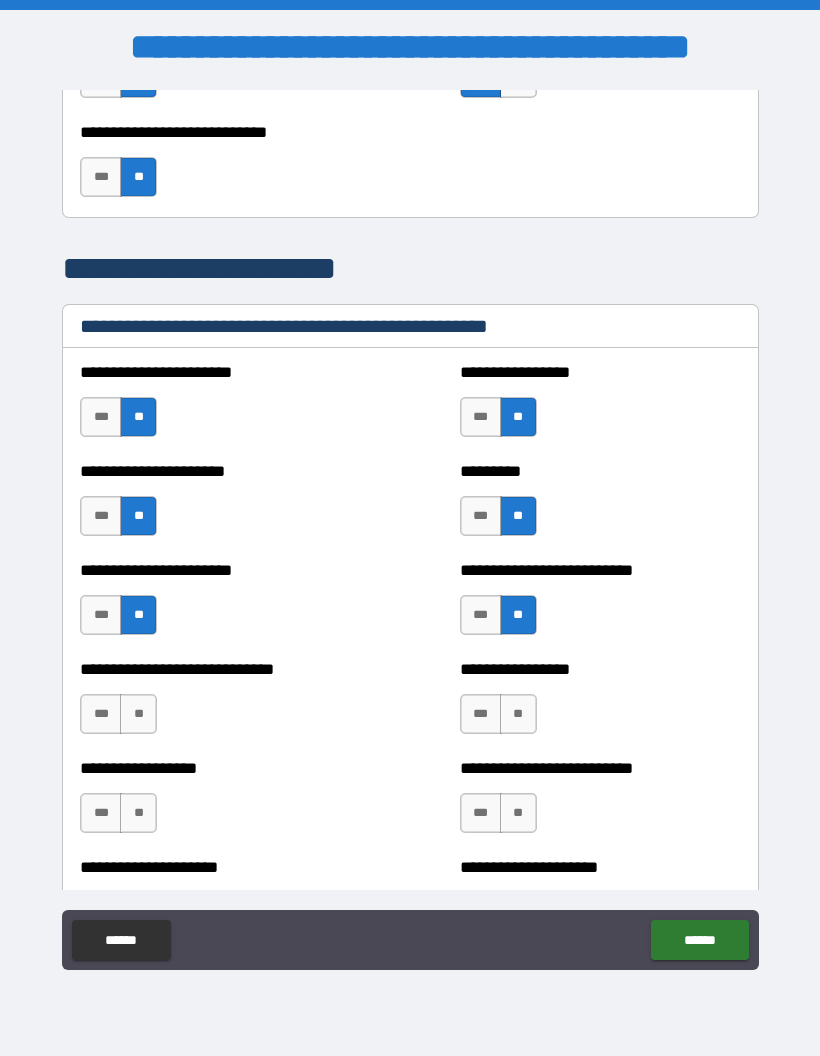 click on "**" at bounding box center (518, 714) 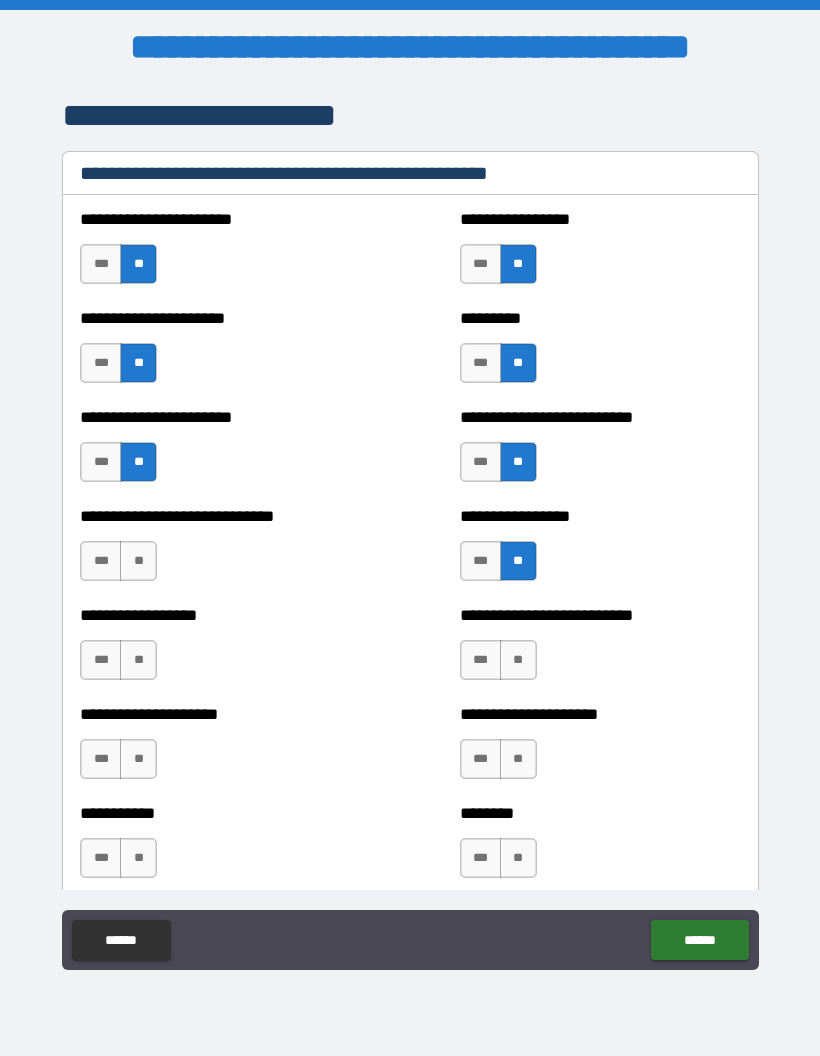 scroll, scrollTop: 2783, scrollLeft: 0, axis: vertical 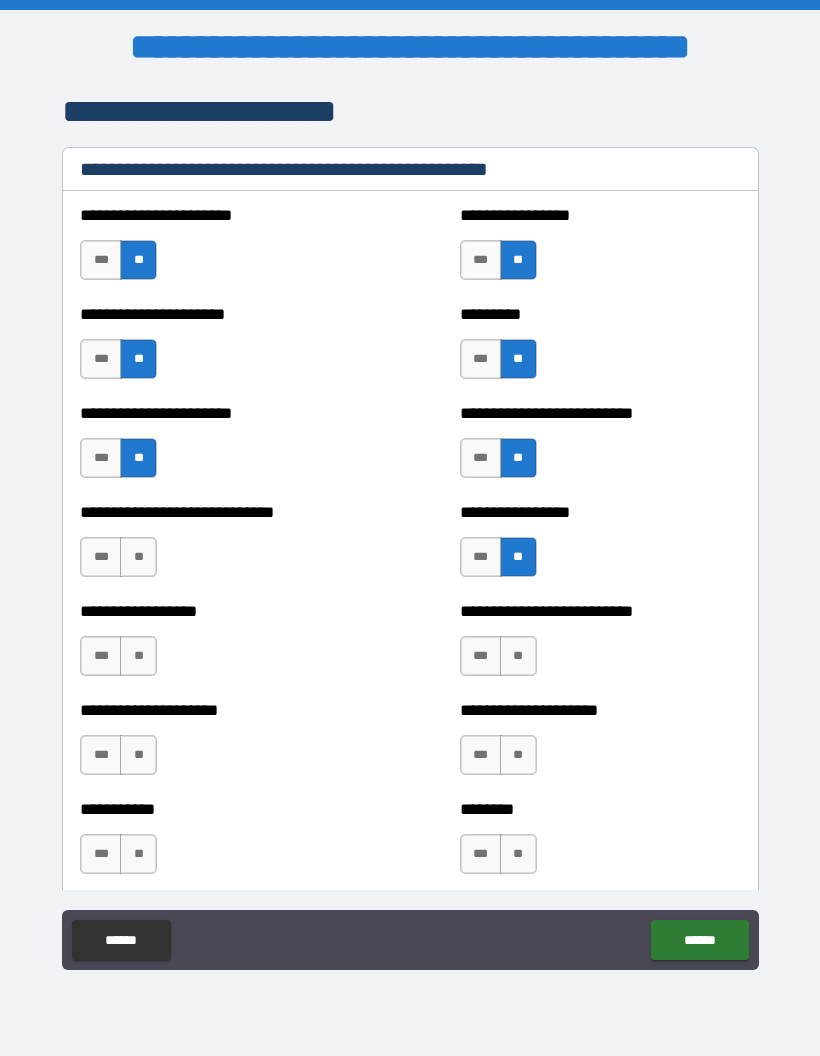 click on "**" at bounding box center (518, 656) 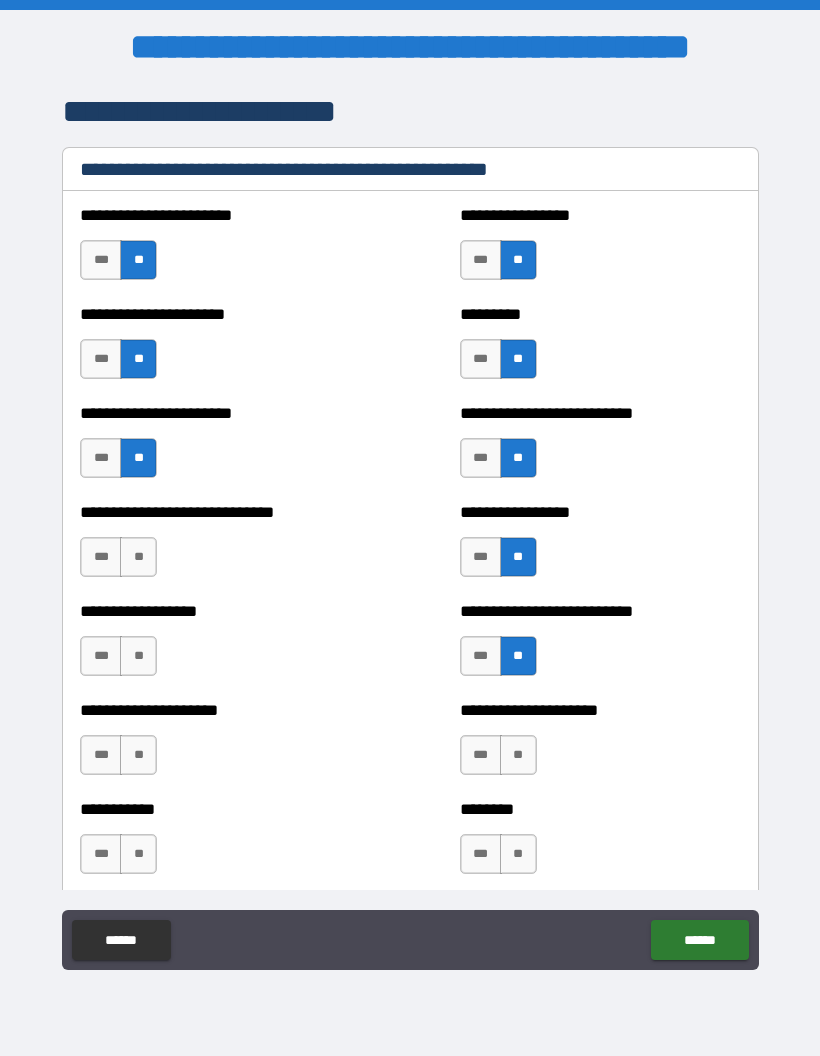 click on "**" at bounding box center (138, 656) 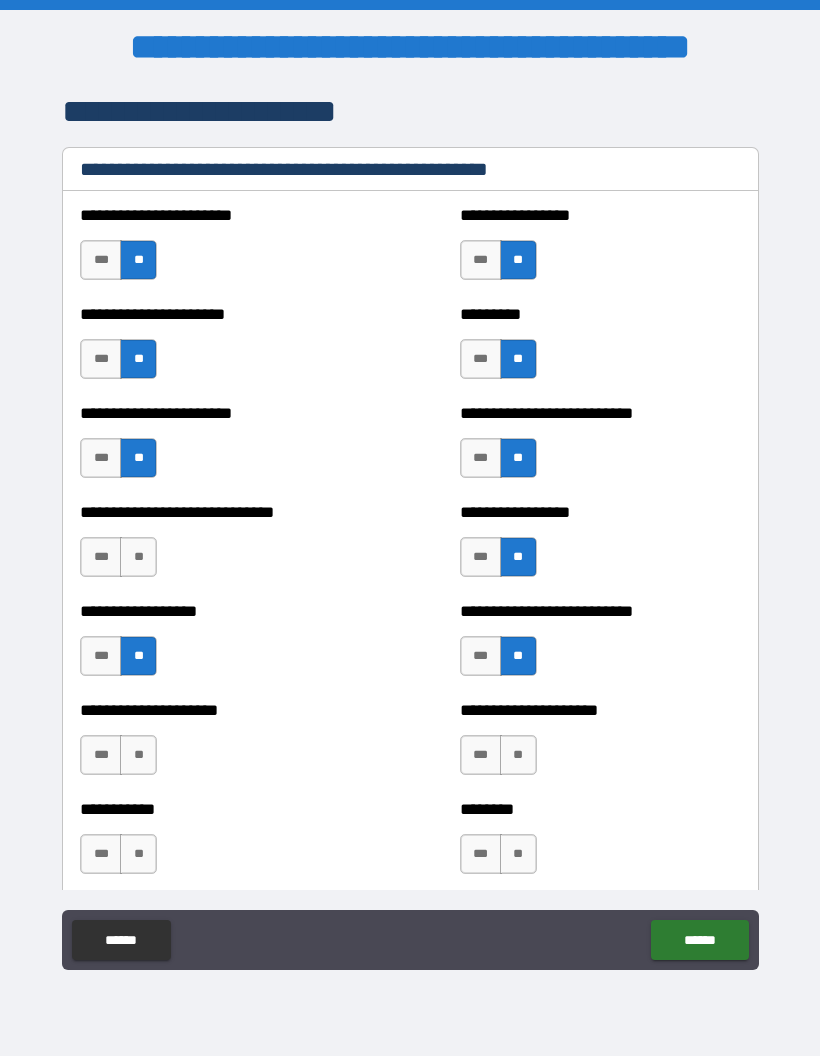 click on "**" at bounding box center [138, 557] 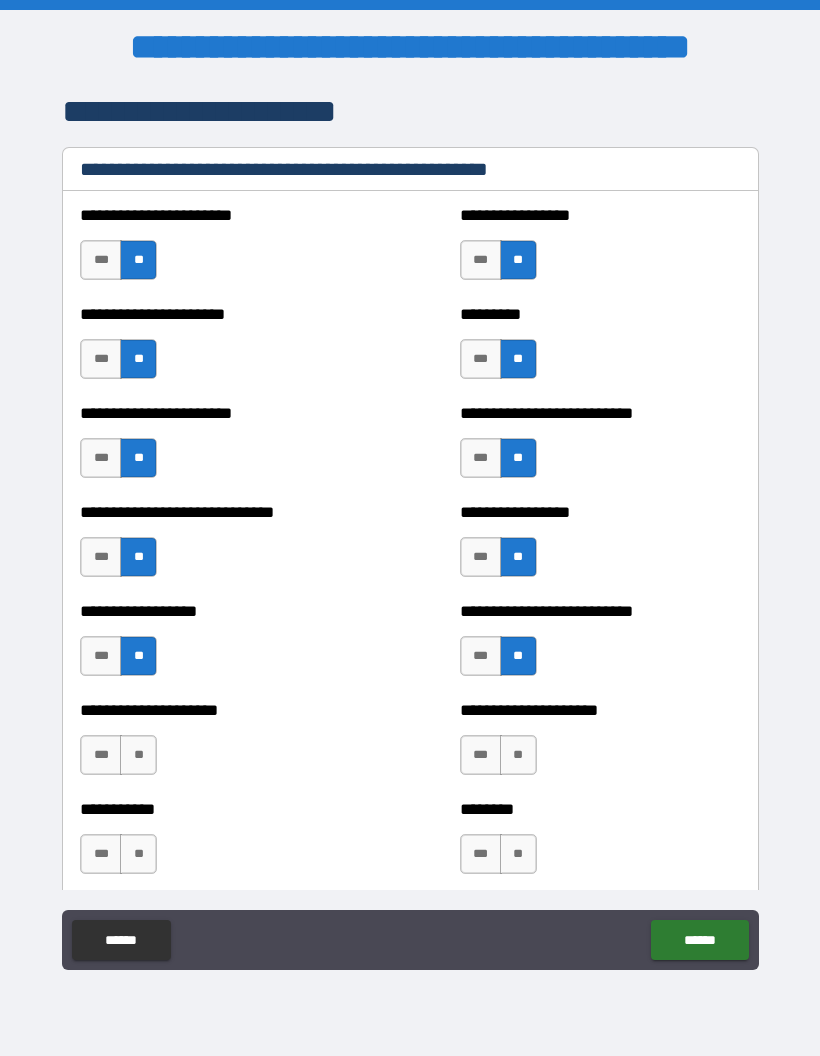 click on "**" at bounding box center [138, 755] 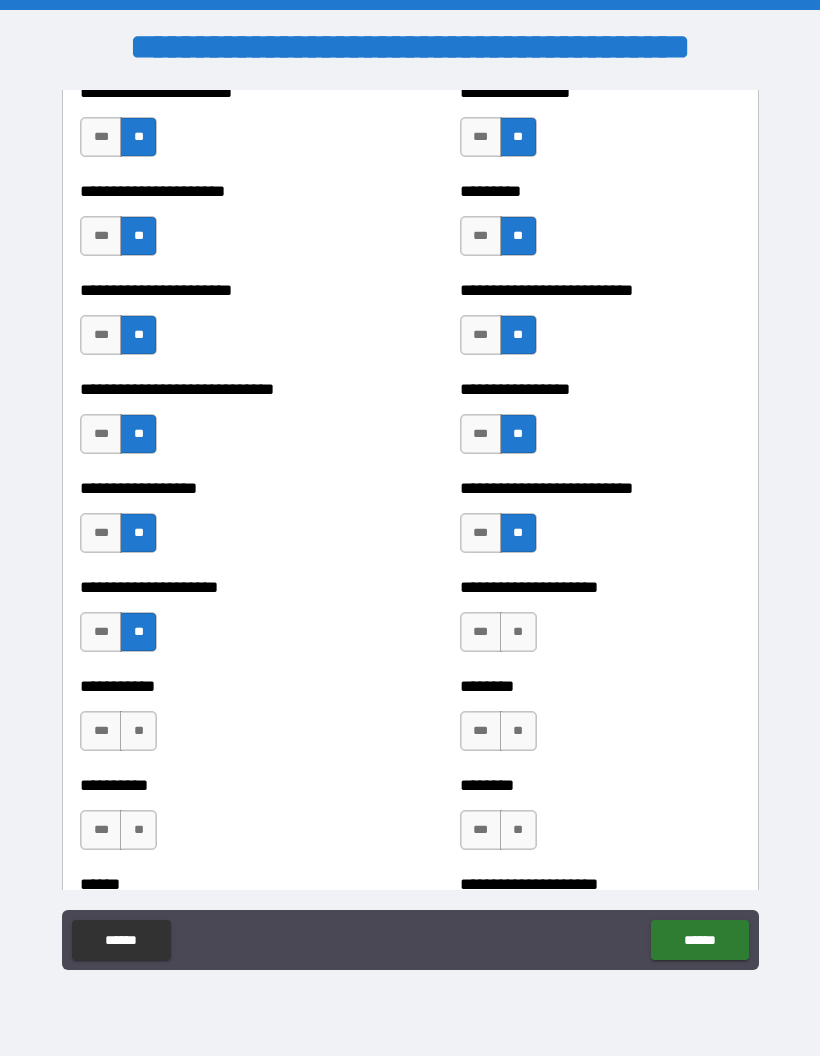 scroll, scrollTop: 2937, scrollLeft: 0, axis: vertical 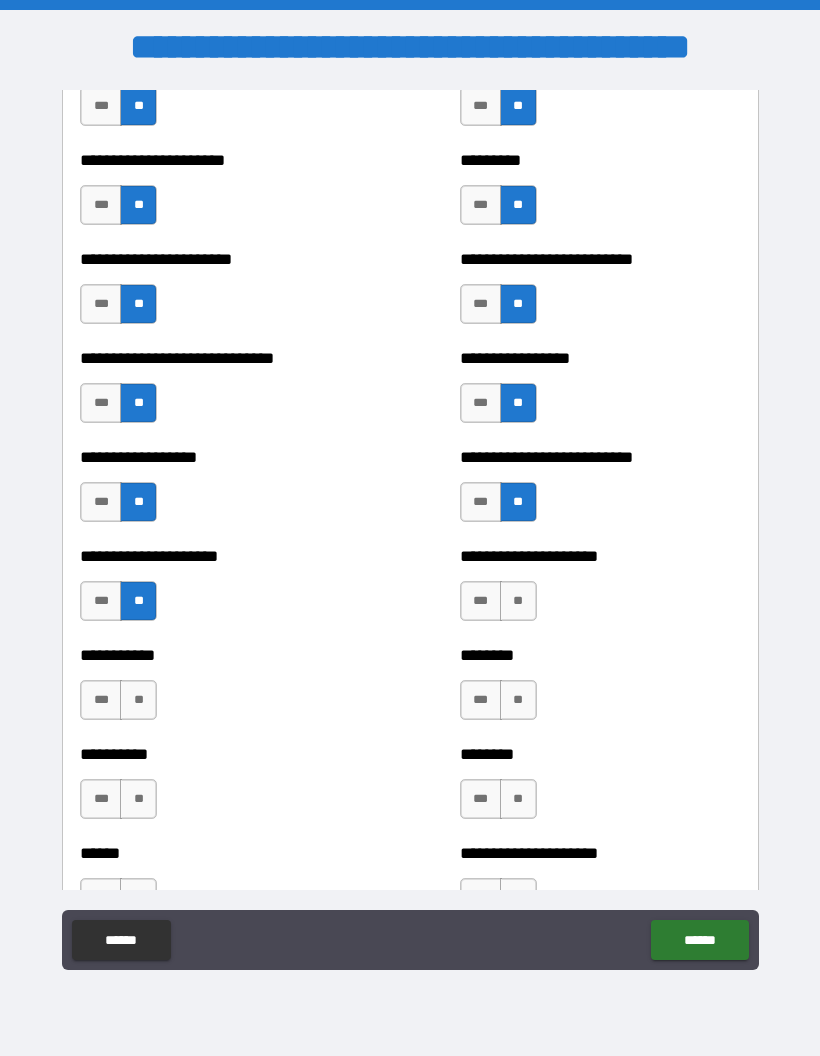 click on "**" at bounding box center [518, 601] 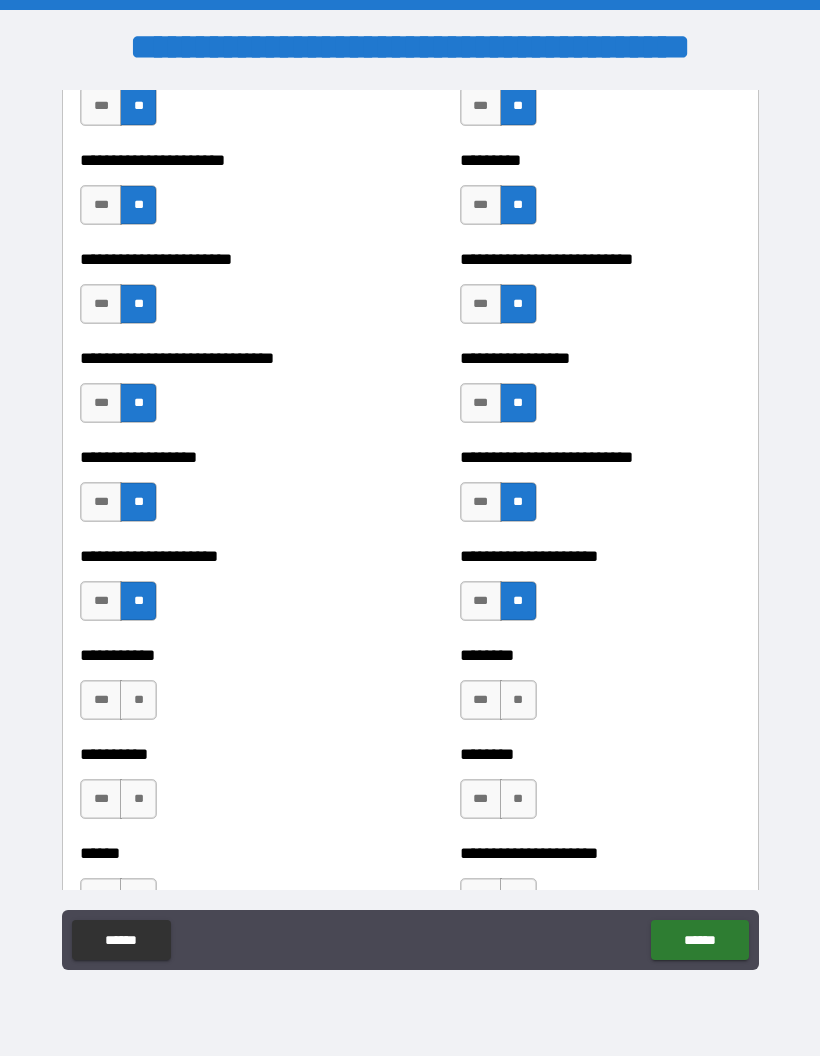 click on "**" at bounding box center (518, 700) 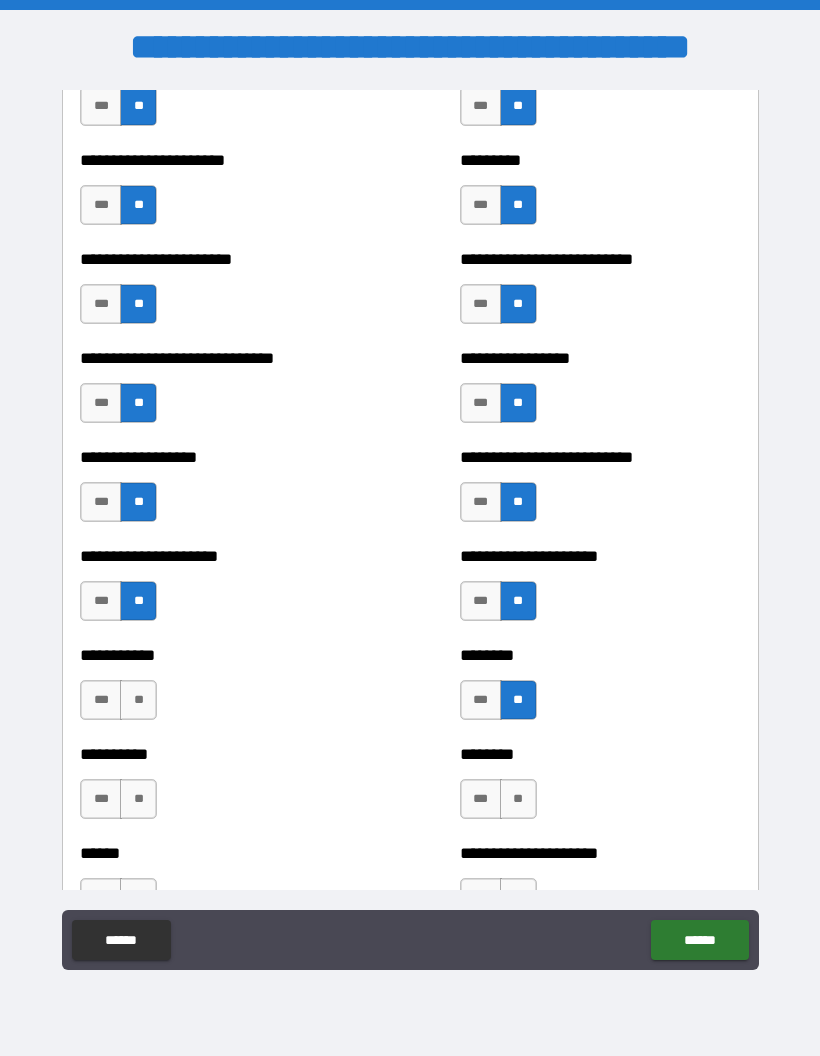 click on "**" at bounding box center (518, 799) 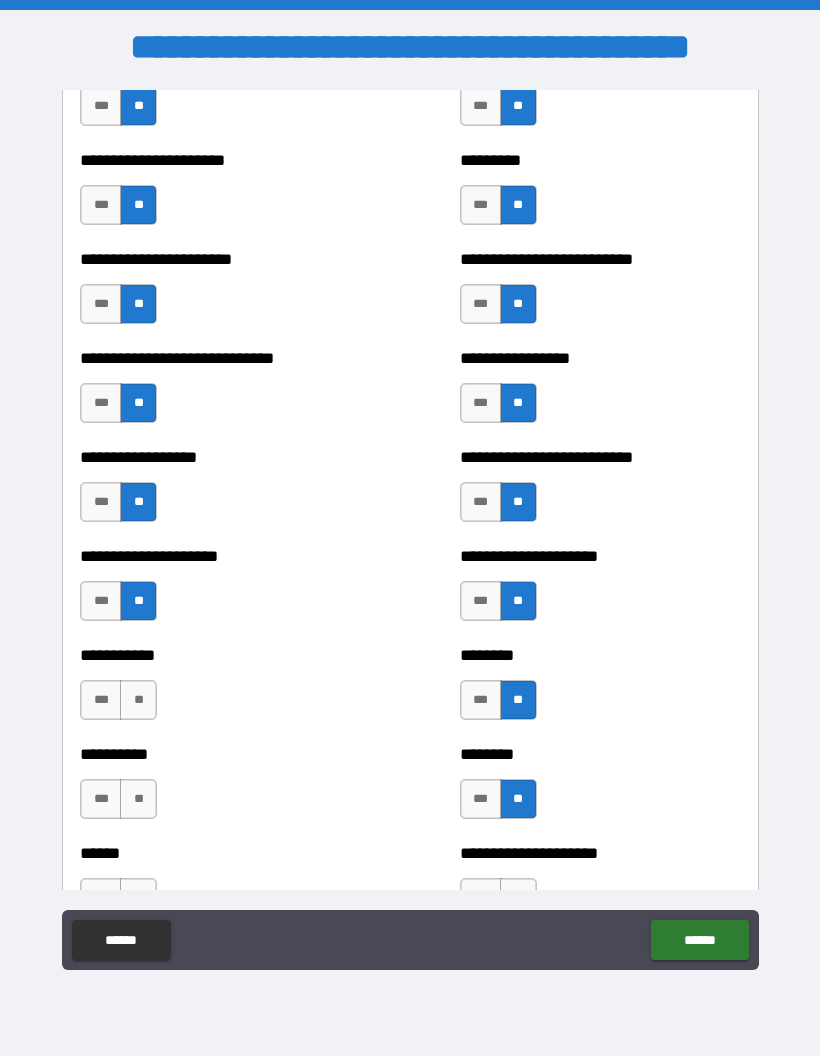 click on "**" at bounding box center [138, 799] 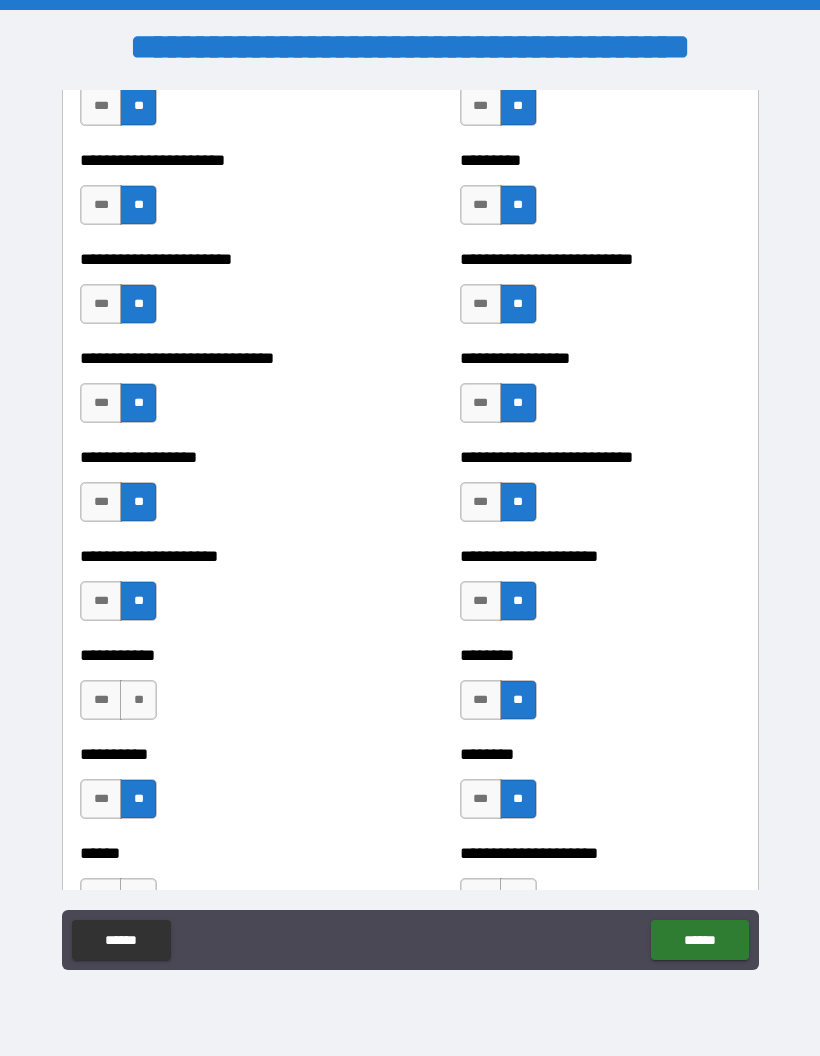 click on "**" at bounding box center (138, 700) 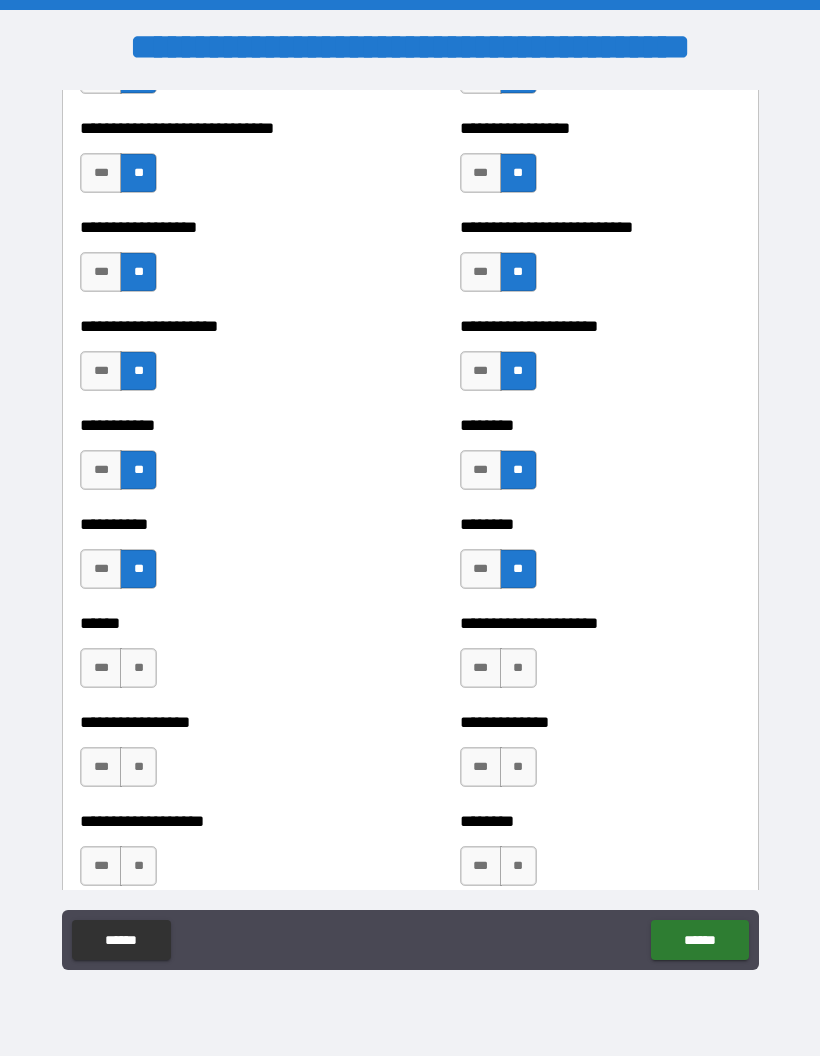 scroll, scrollTop: 3168, scrollLeft: 0, axis: vertical 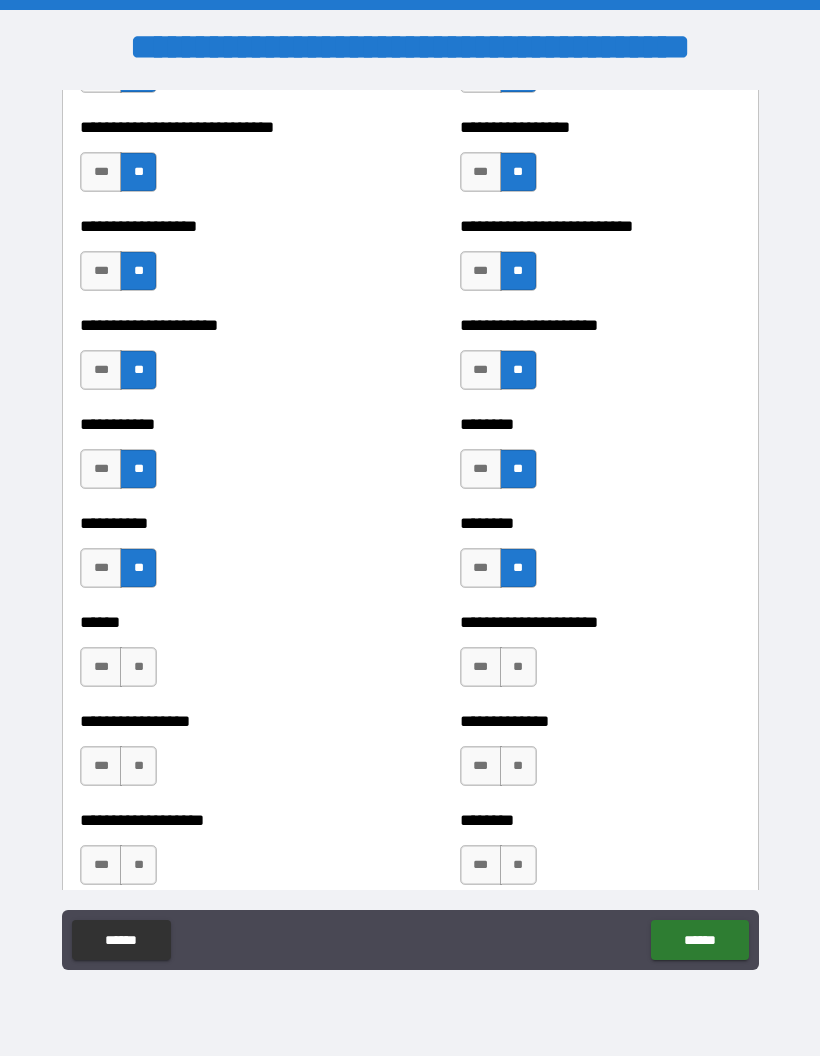 click on "**" at bounding box center [138, 667] 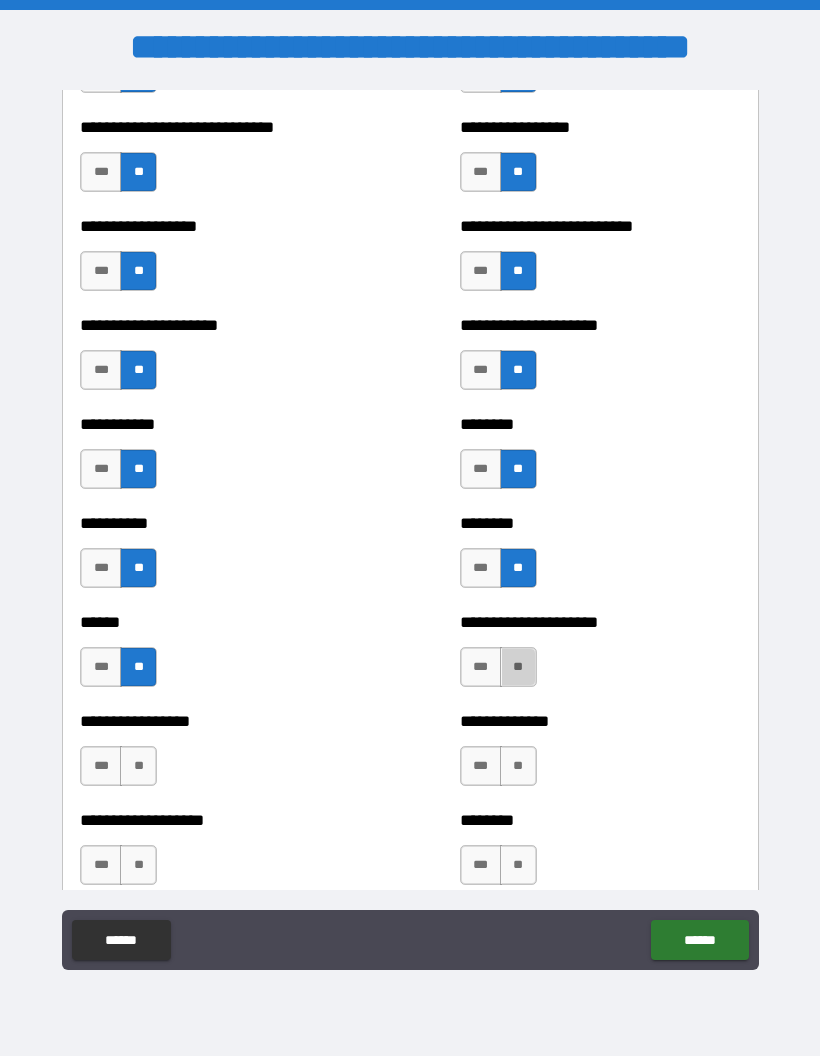 click on "**" at bounding box center [518, 667] 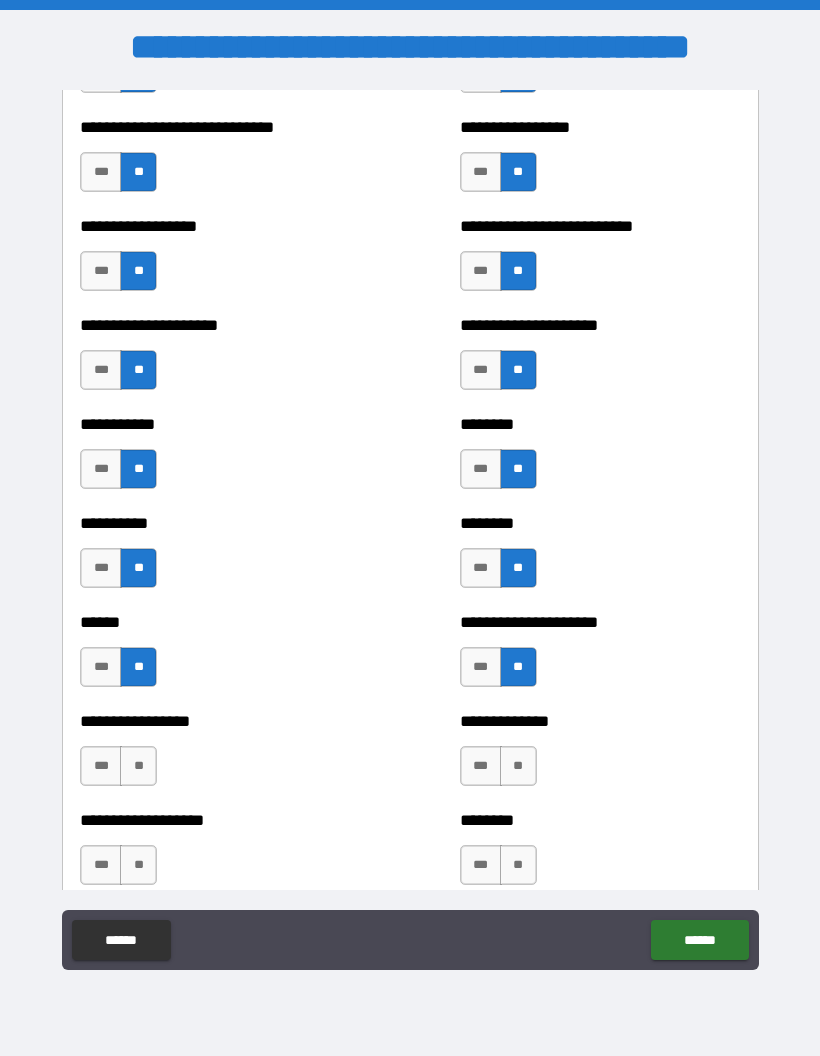 click on "**" at bounding box center [518, 766] 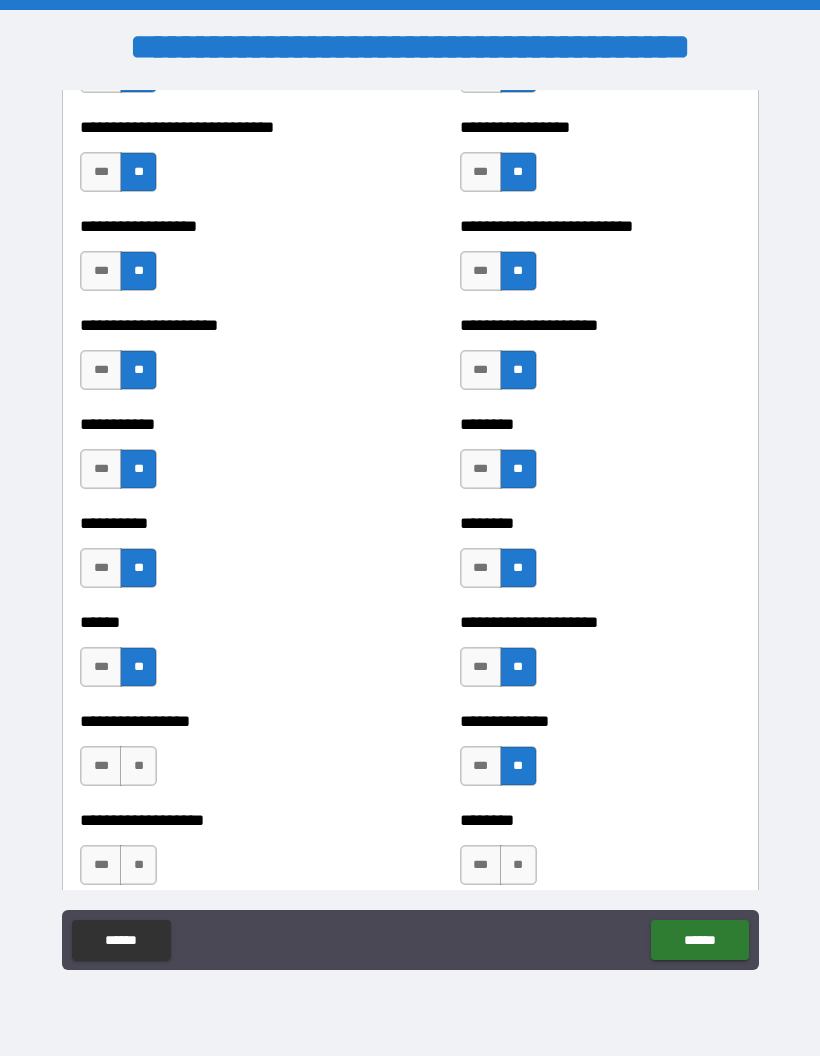 click on "**********" at bounding box center [220, 756] 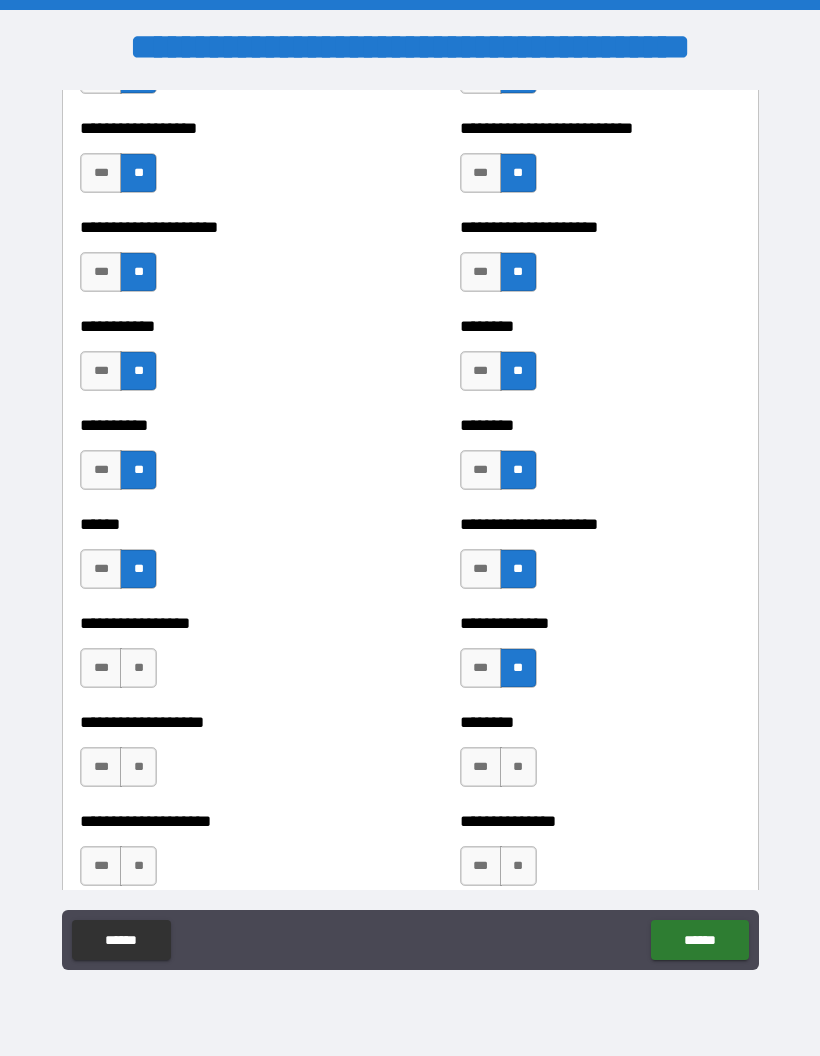 scroll, scrollTop: 3268, scrollLeft: 0, axis: vertical 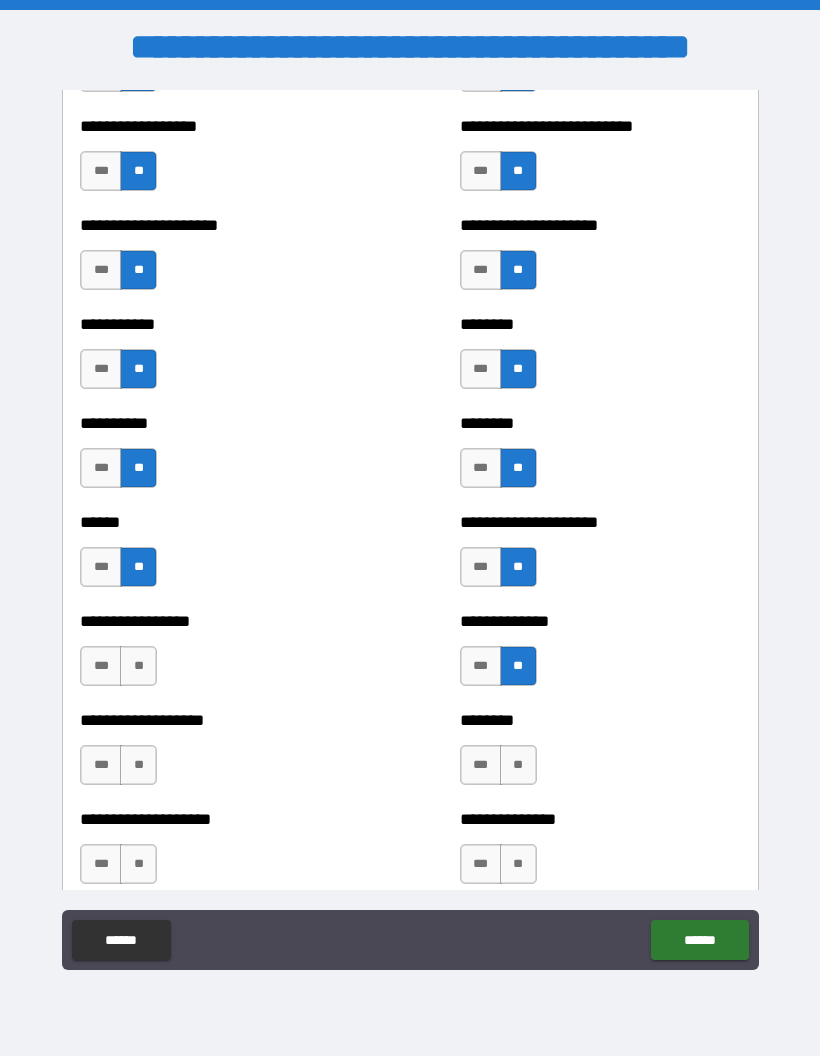 click on "**" at bounding box center (138, 666) 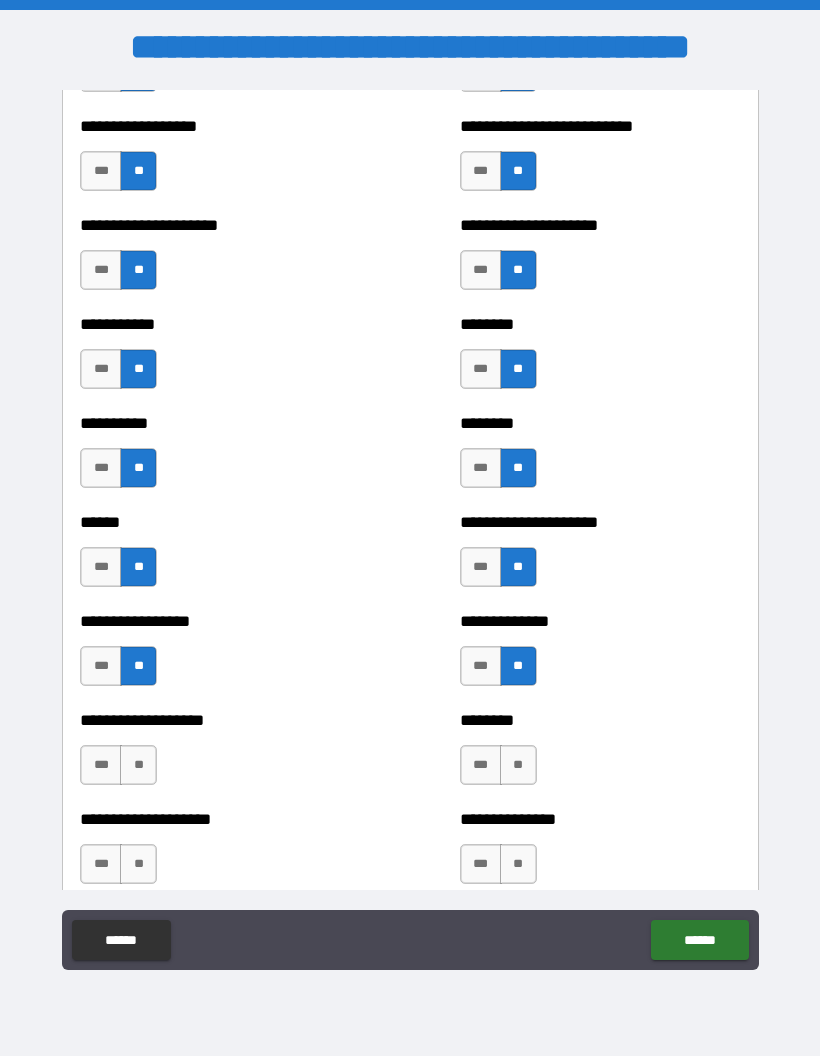 click on "**" at bounding box center [138, 765] 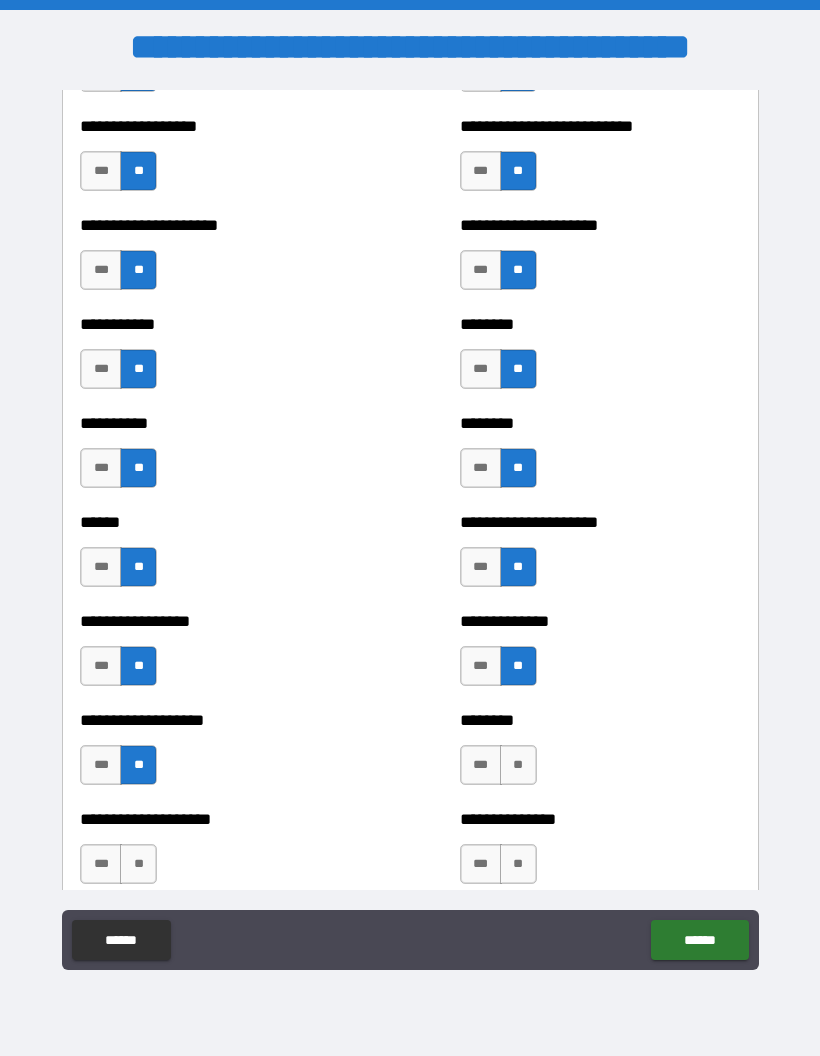 click on "**" at bounding box center (518, 765) 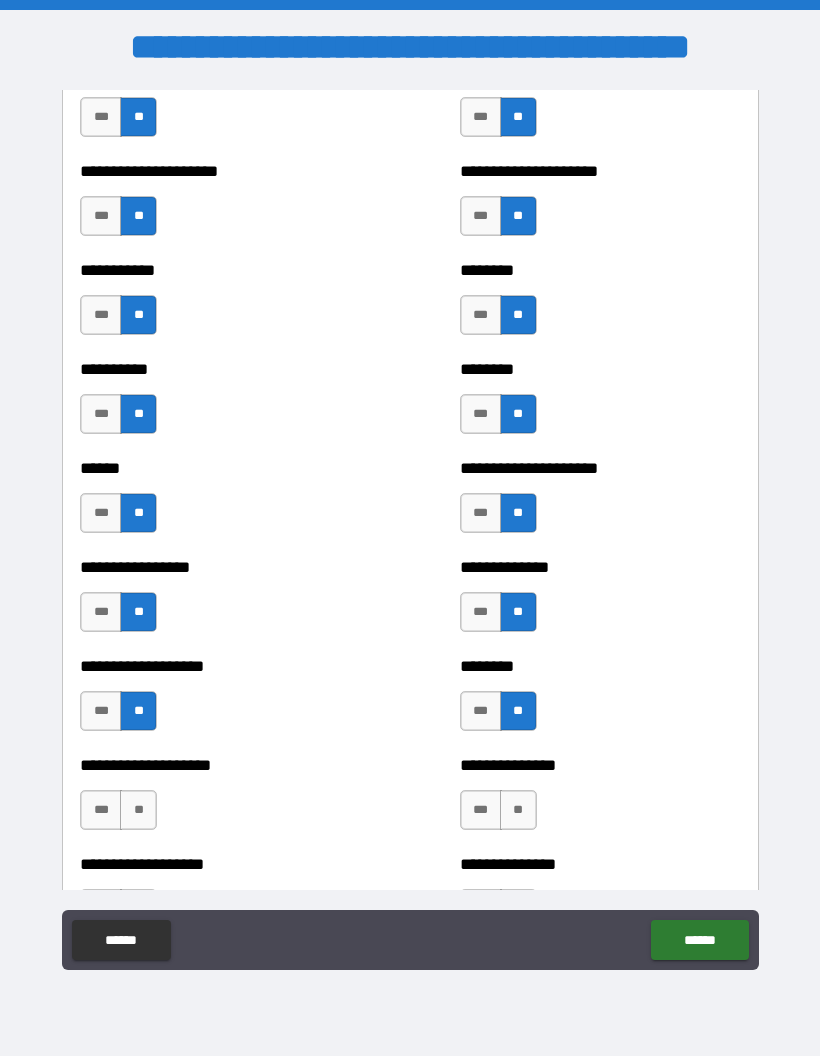 scroll, scrollTop: 3482, scrollLeft: 0, axis: vertical 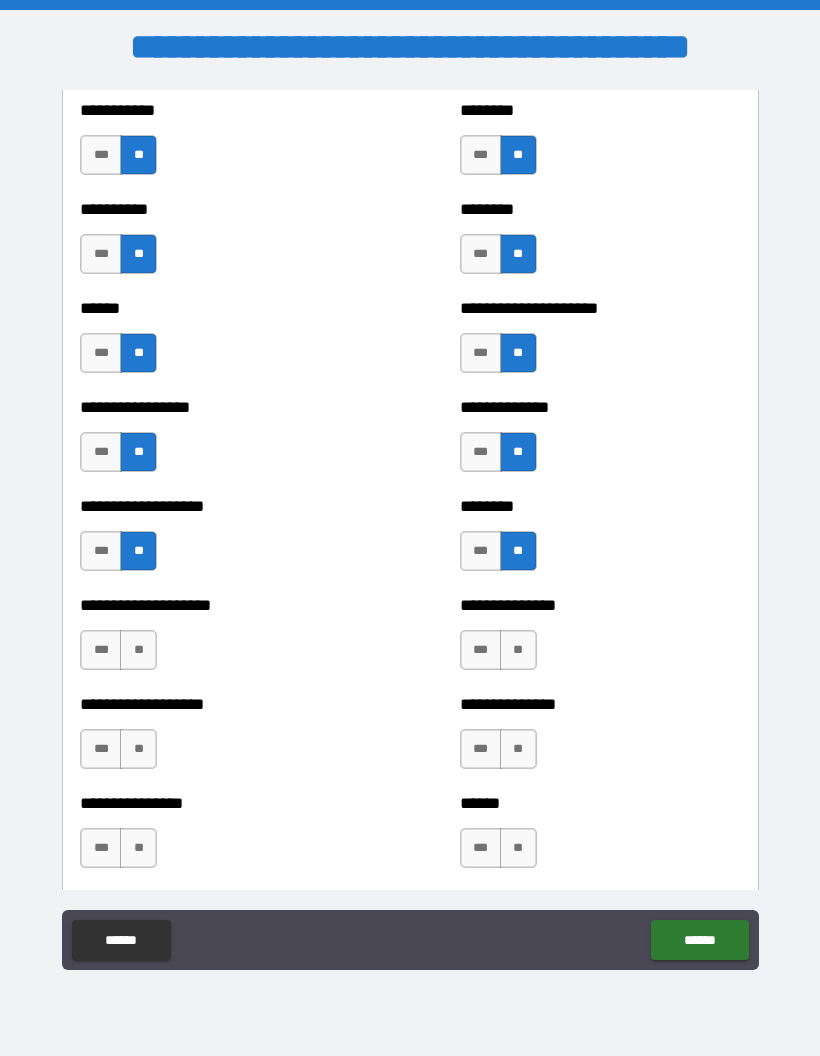 click on "**" at bounding box center (518, 650) 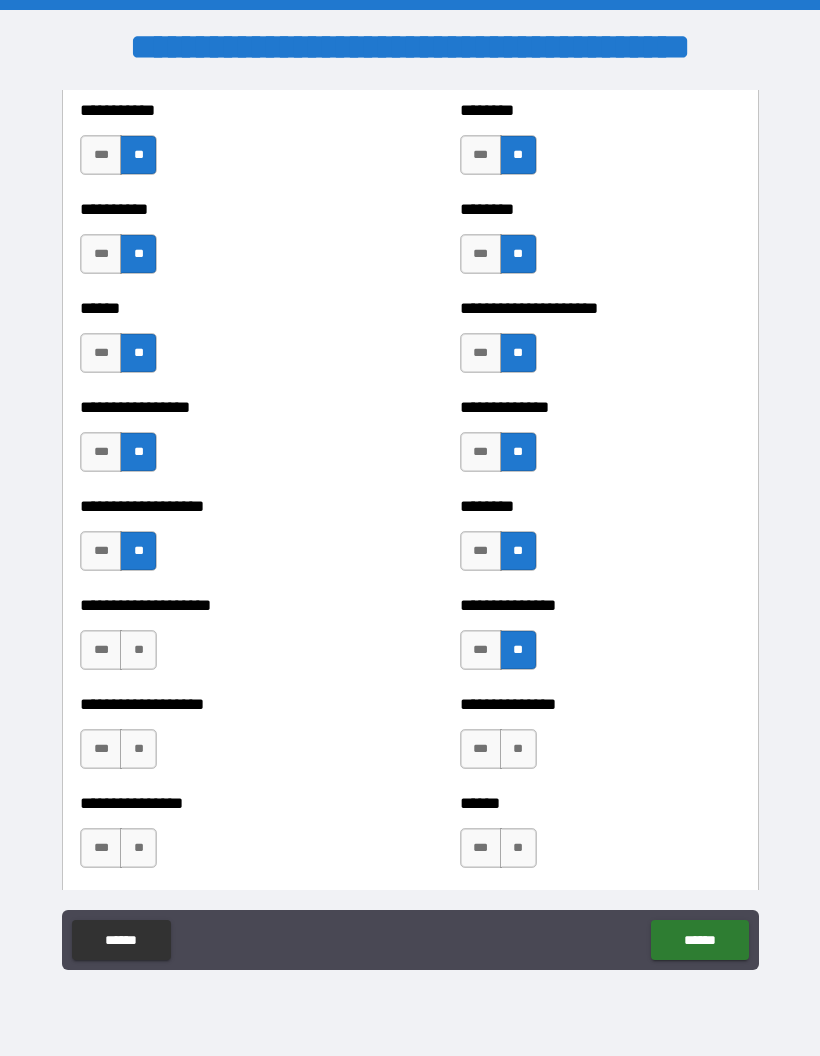 click on "***" at bounding box center (101, 650) 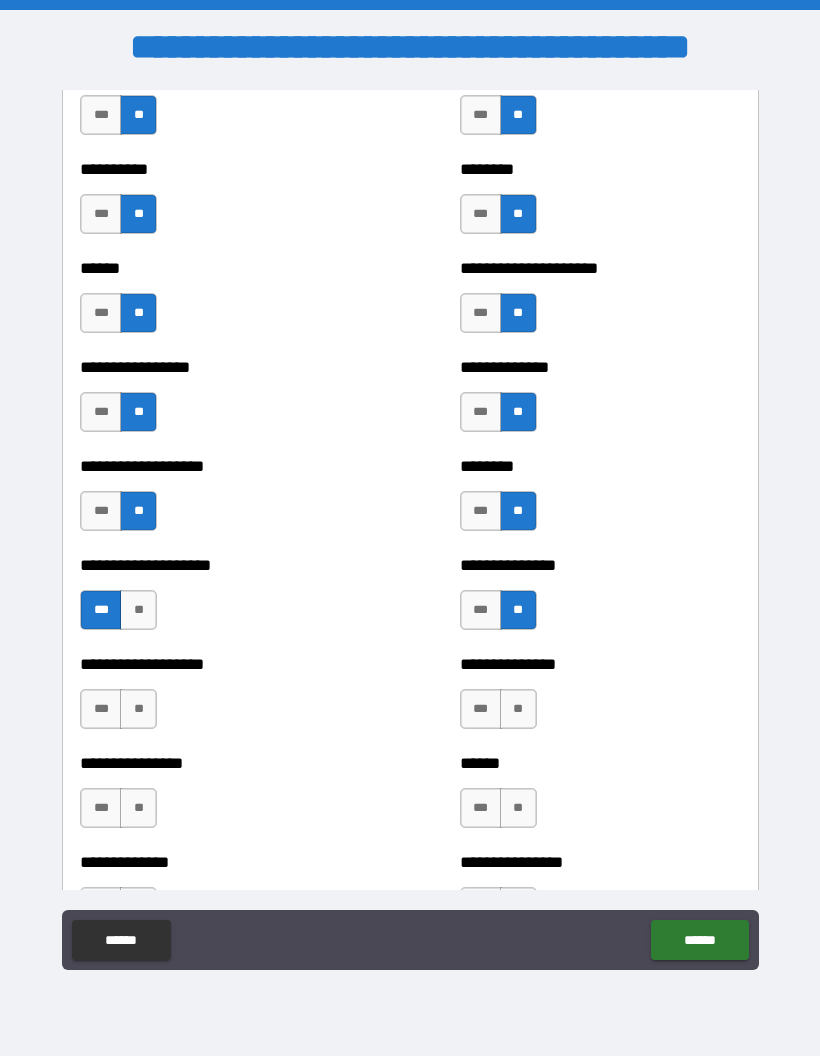 scroll, scrollTop: 3534, scrollLeft: 0, axis: vertical 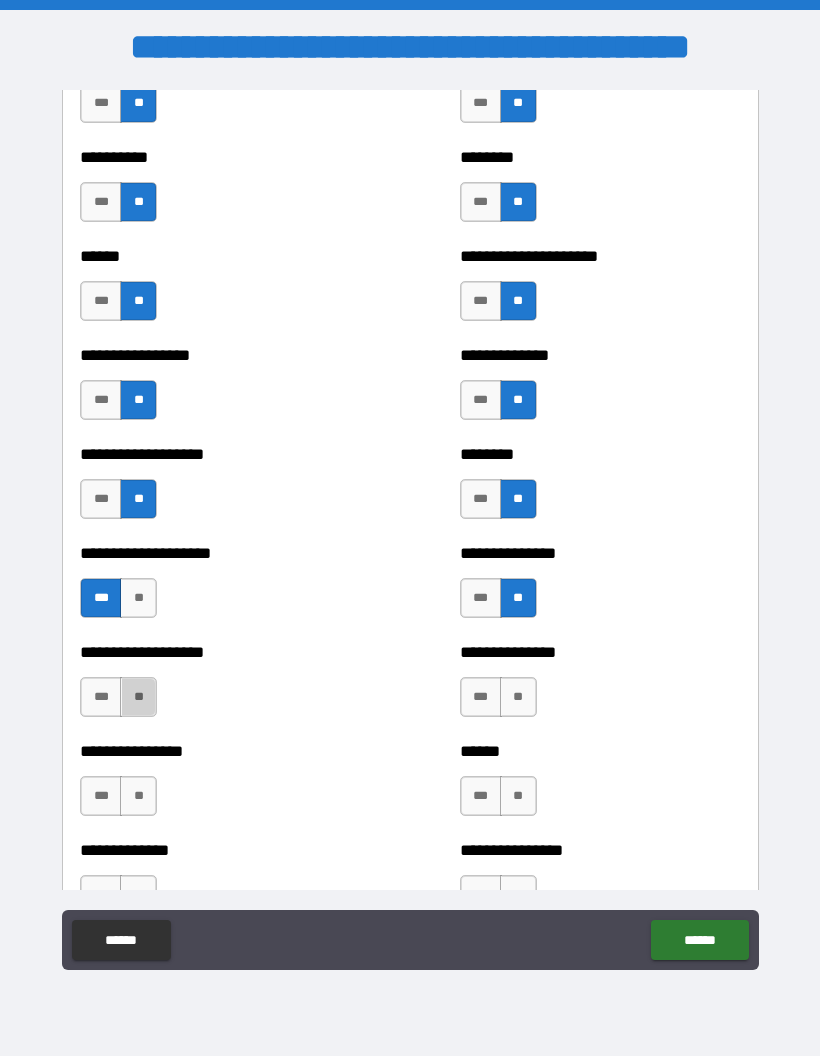 click on "**" at bounding box center (138, 697) 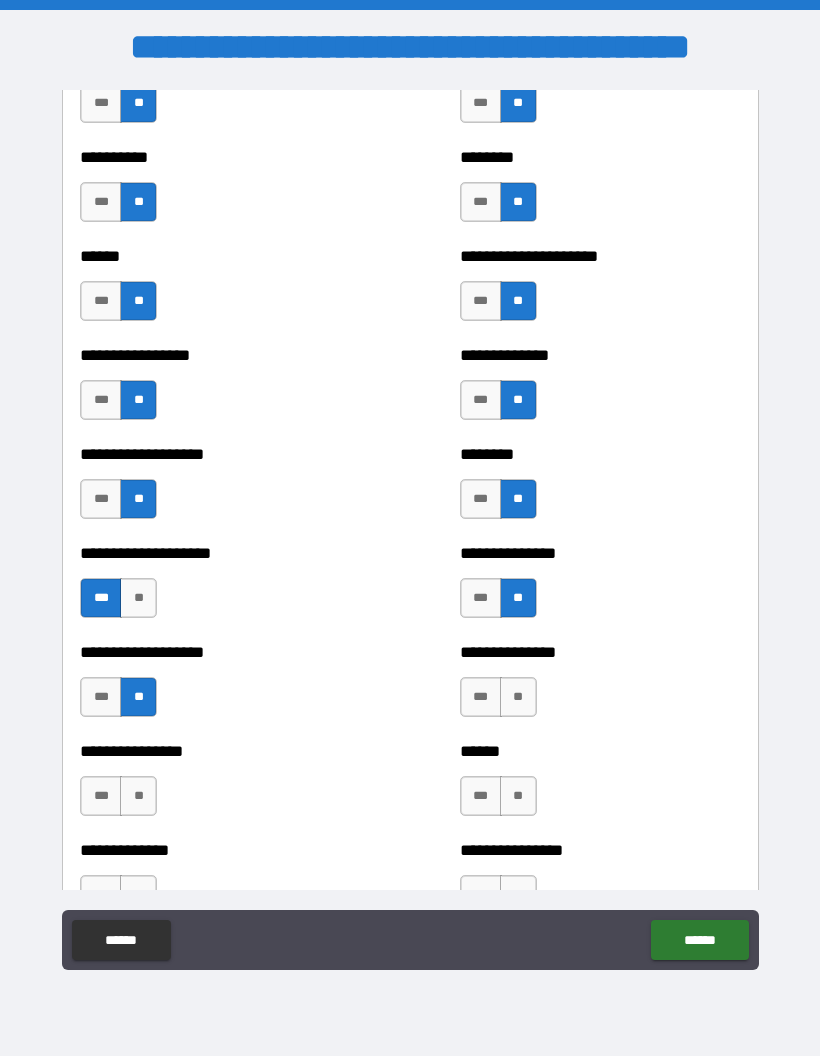 click on "**" at bounding box center (518, 697) 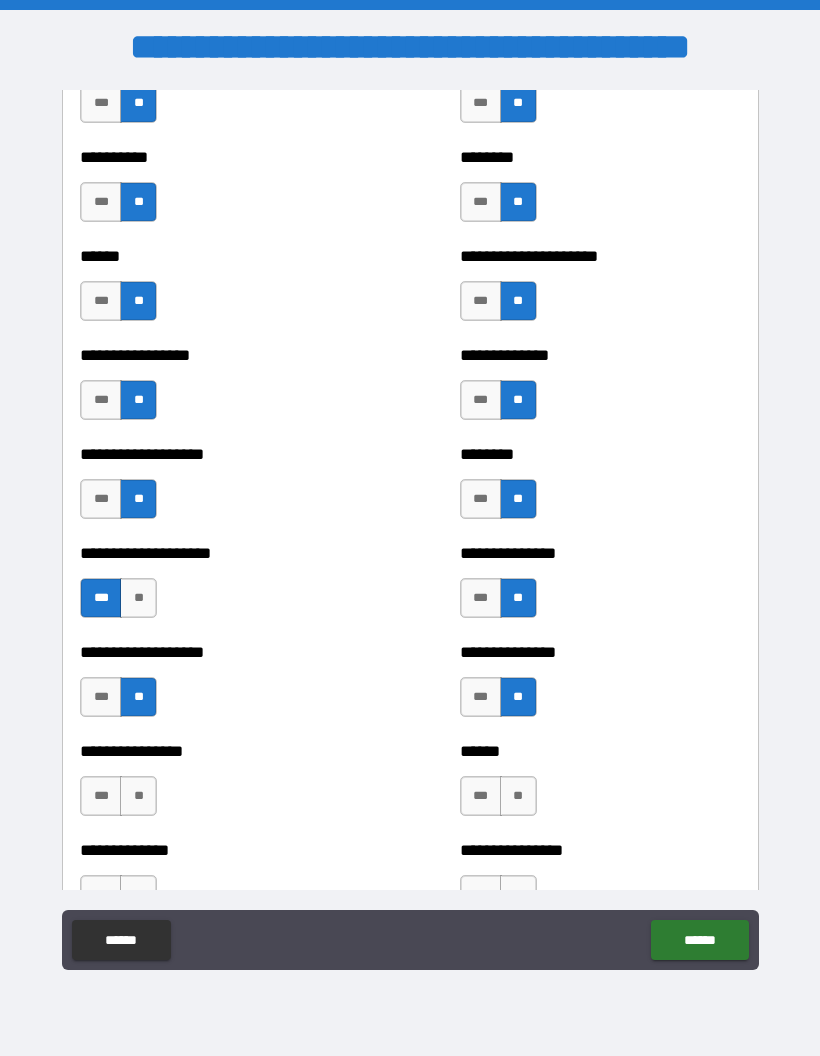 click on "**" at bounding box center [138, 796] 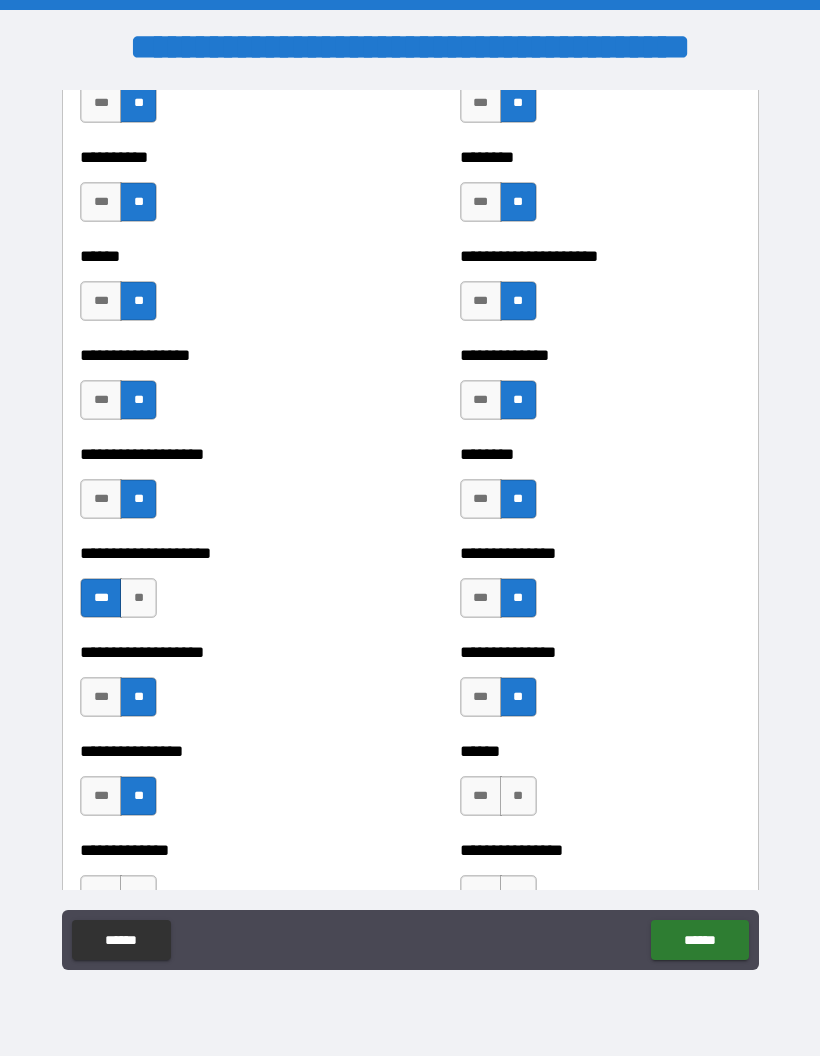 click on "**" at bounding box center (518, 796) 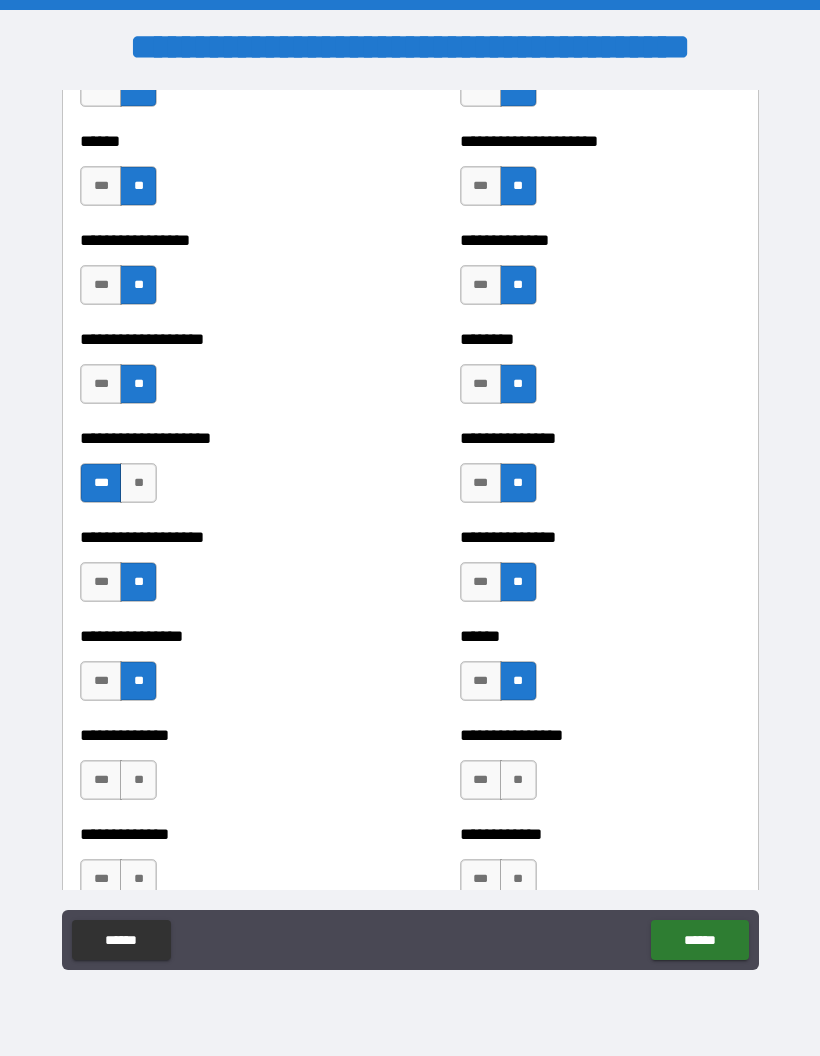 scroll, scrollTop: 3672, scrollLeft: 0, axis: vertical 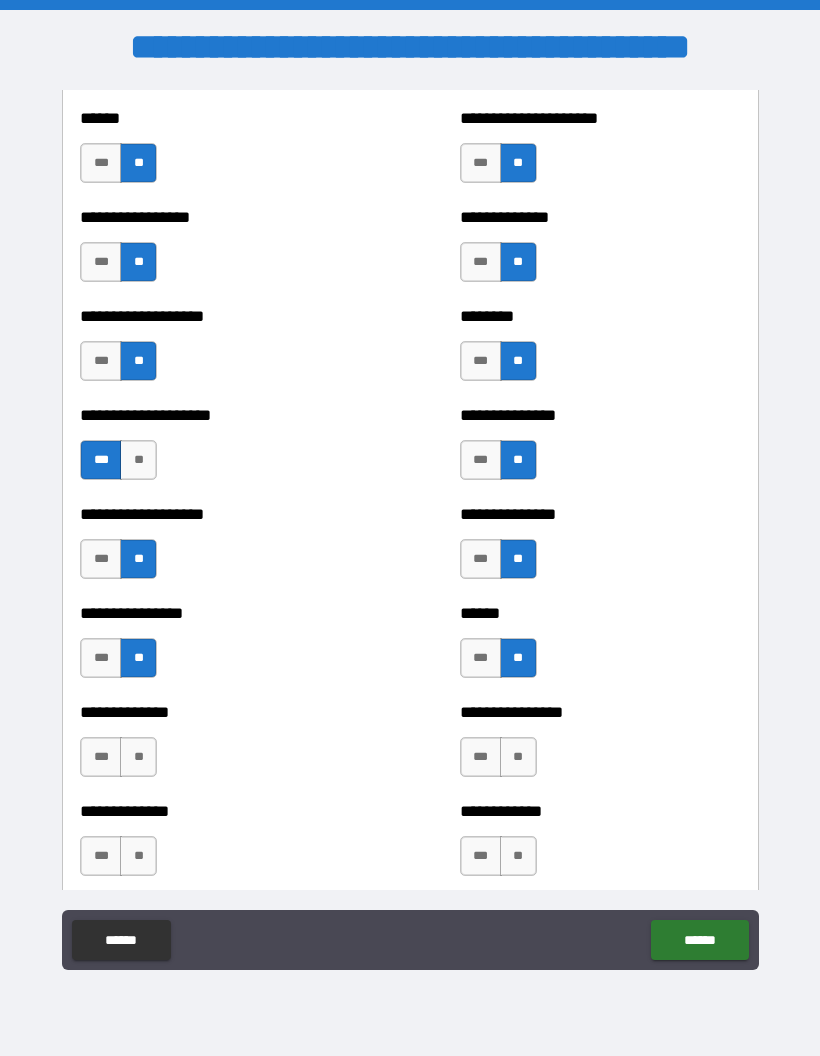 click on "**" at bounding box center (518, 757) 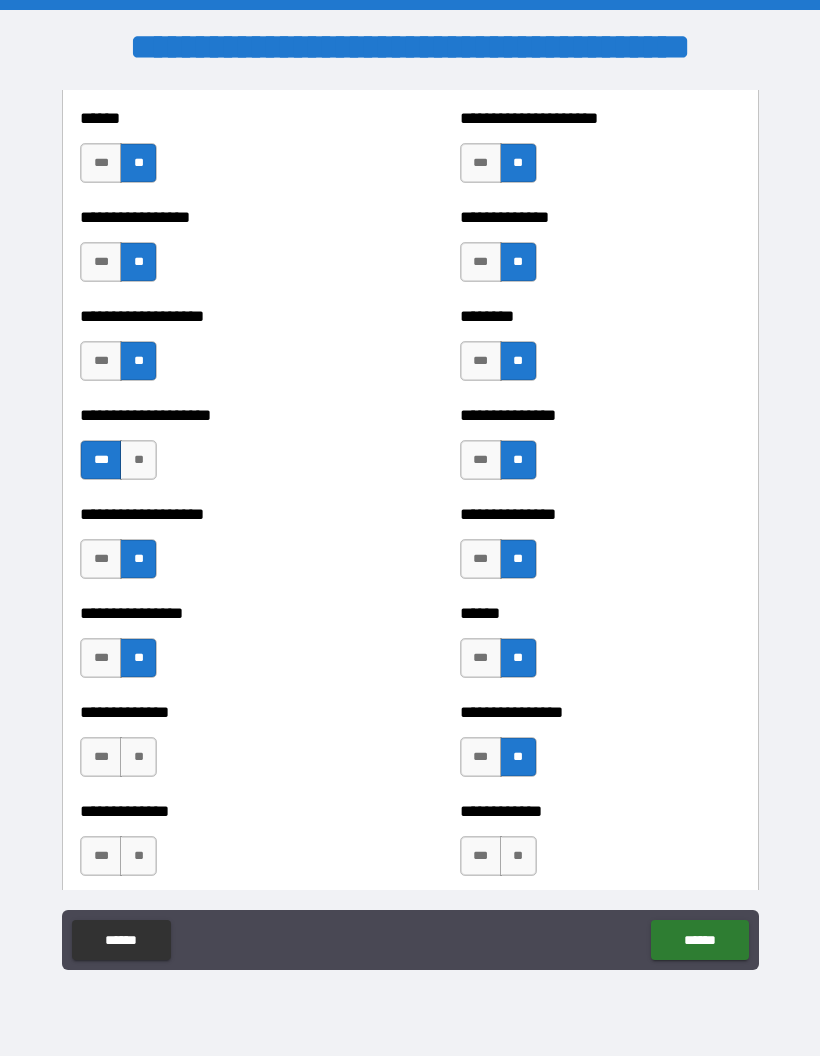 click on "***" at bounding box center (481, 757) 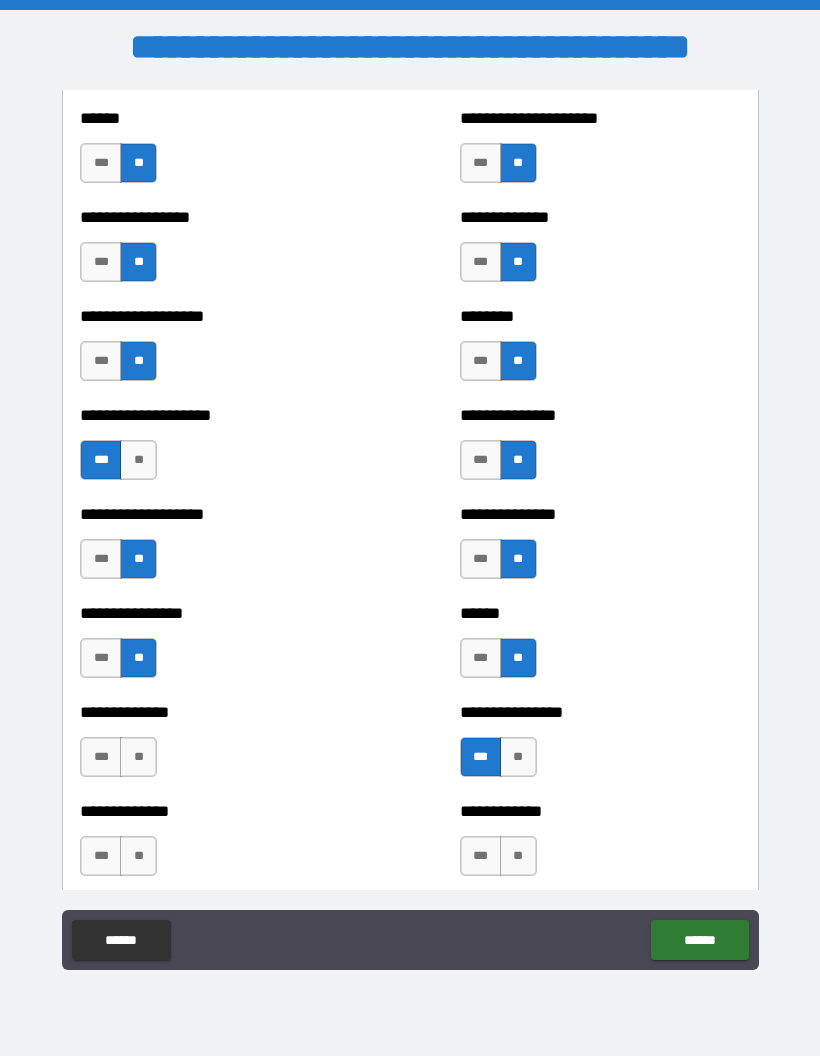 click on "**" at bounding box center (138, 757) 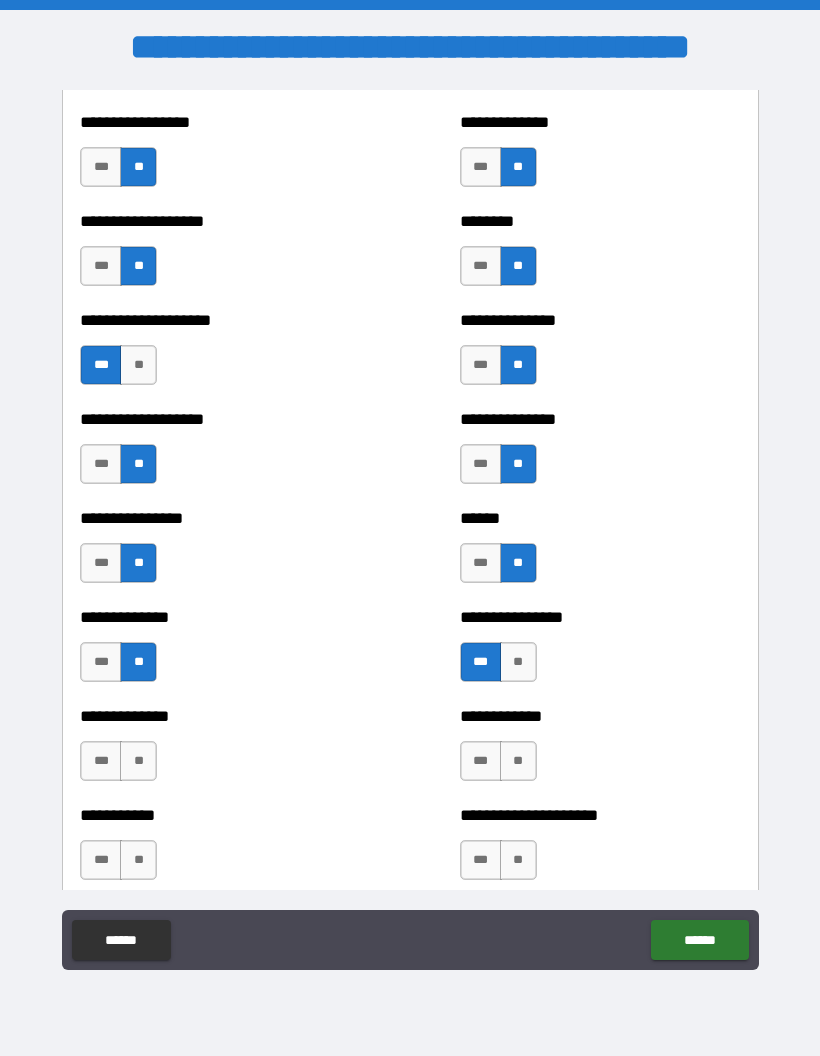 scroll, scrollTop: 3770, scrollLeft: 0, axis: vertical 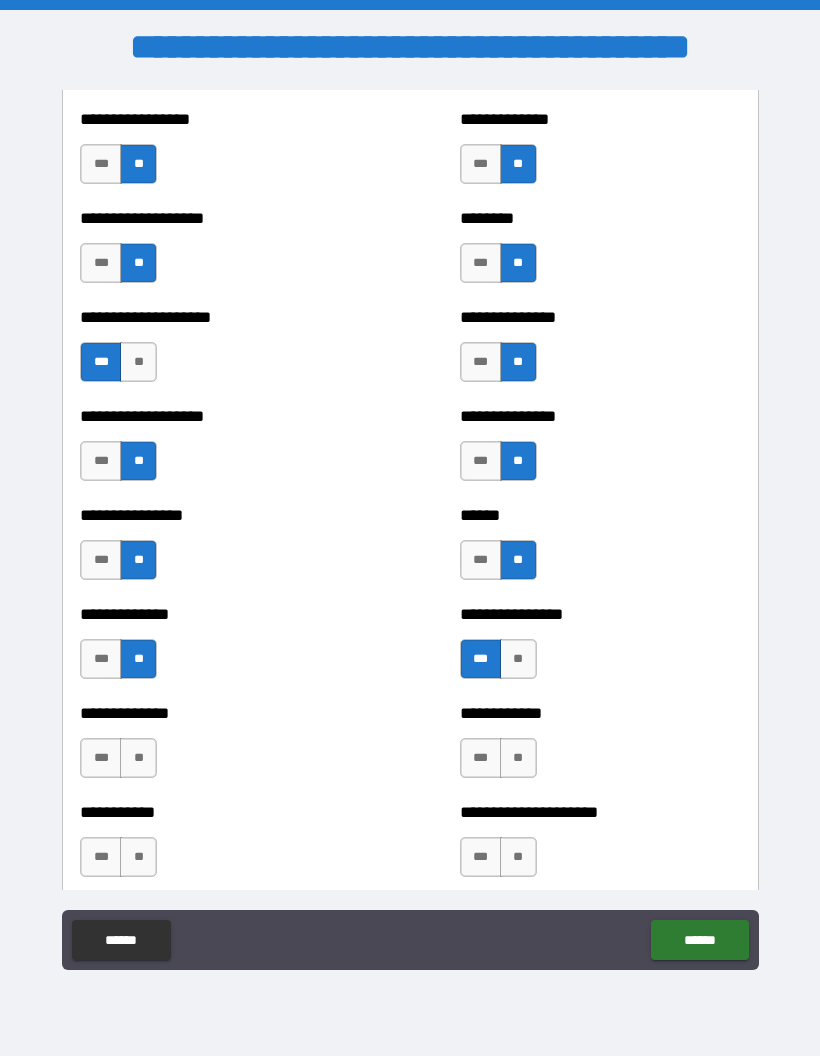click on "**" at bounding box center [518, 758] 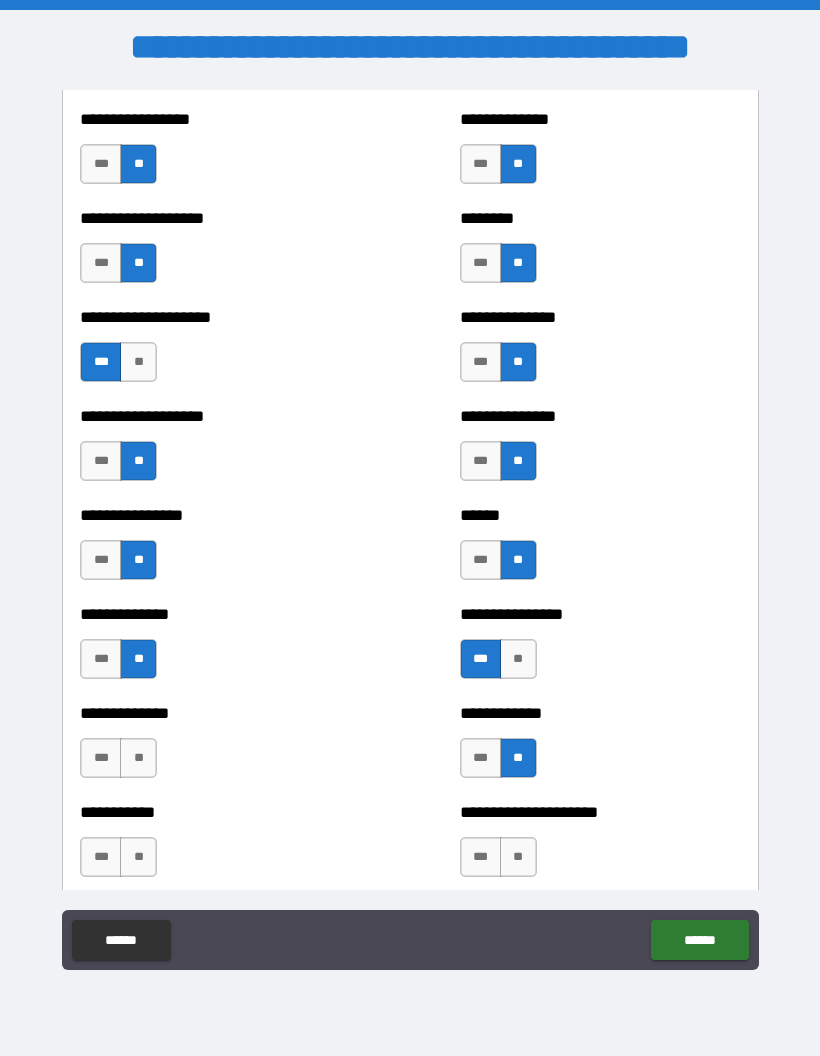 click on "**" at bounding box center [138, 758] 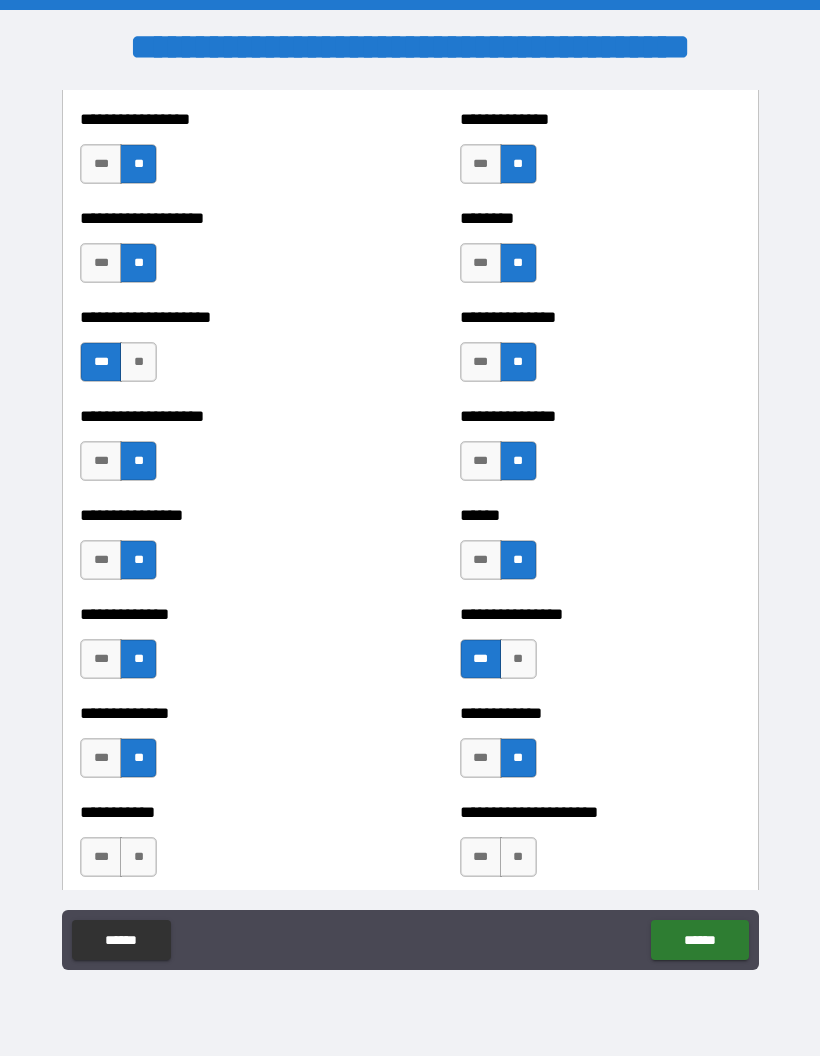 click on "**" at bounding box center [138, 857] 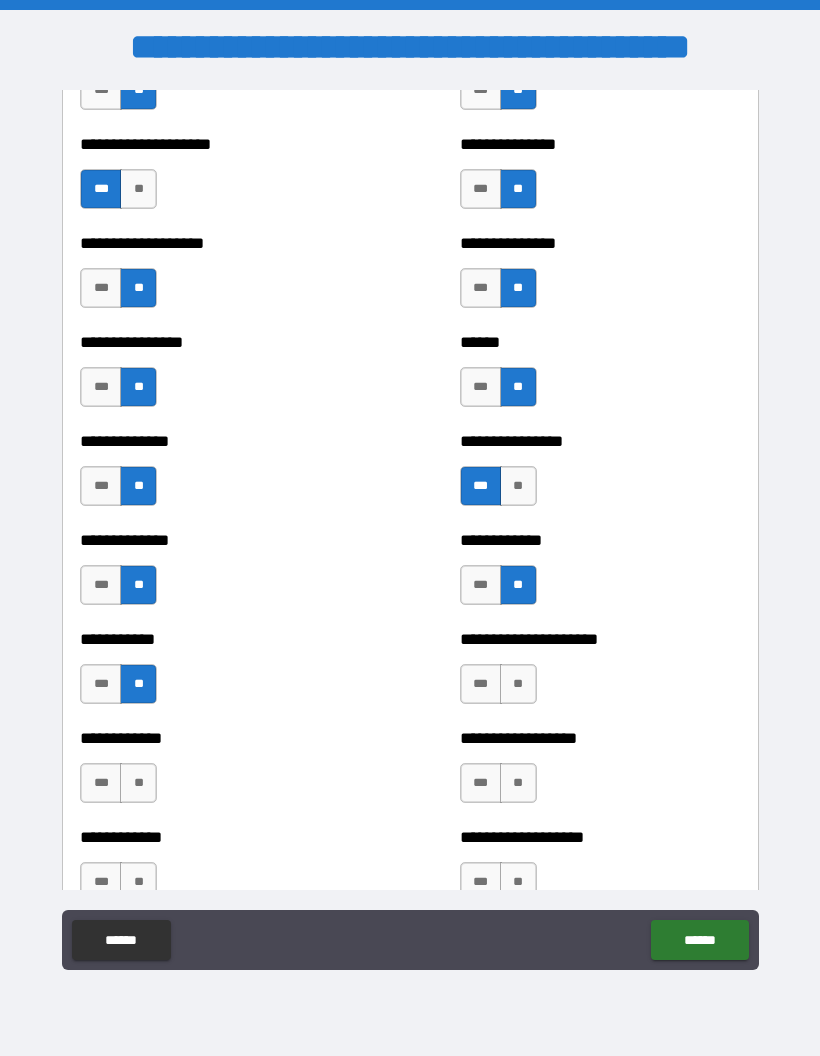 scroll, scrollTop: 4029, scrollLeft: 0, axis: vertical 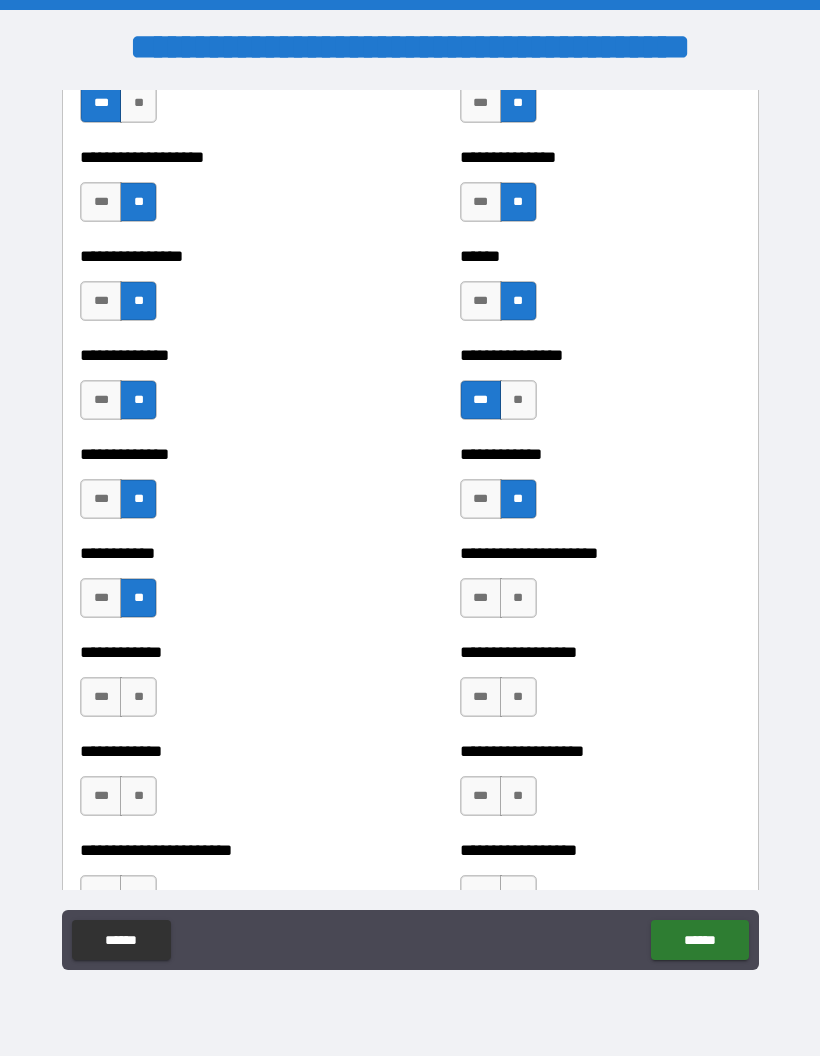 click on "**" at bounding box center [518, 598] 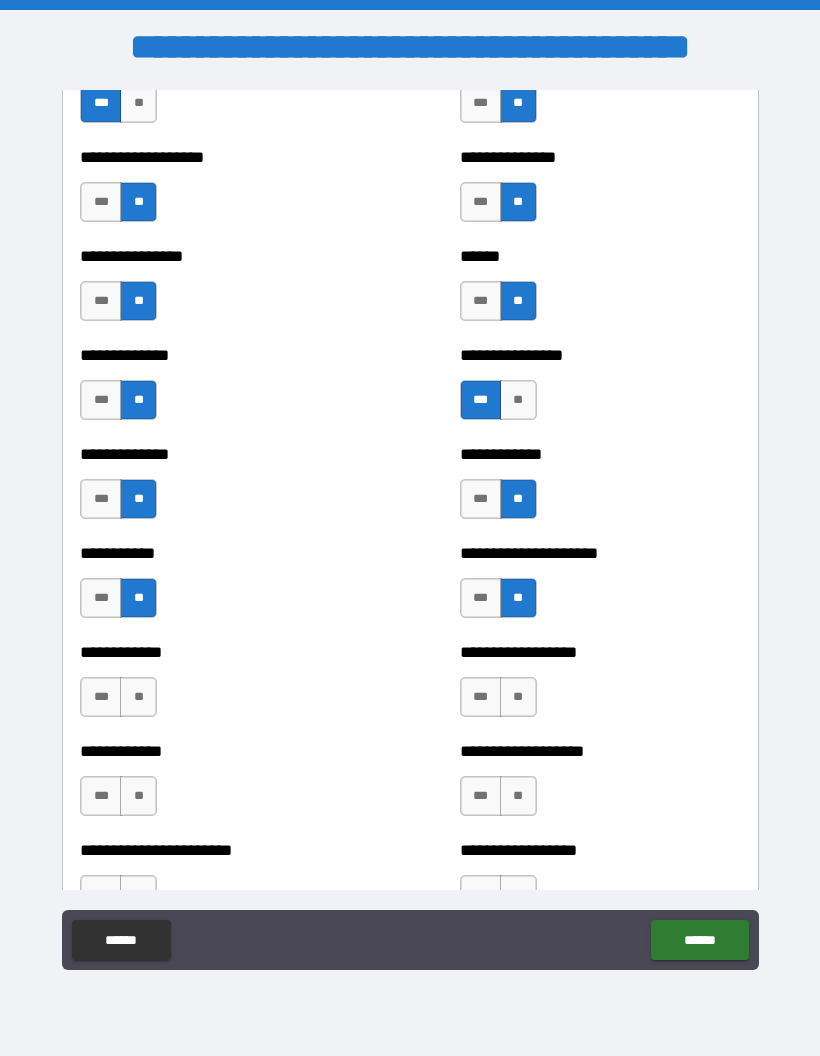 click on "**" at bounding box center [518, 697] 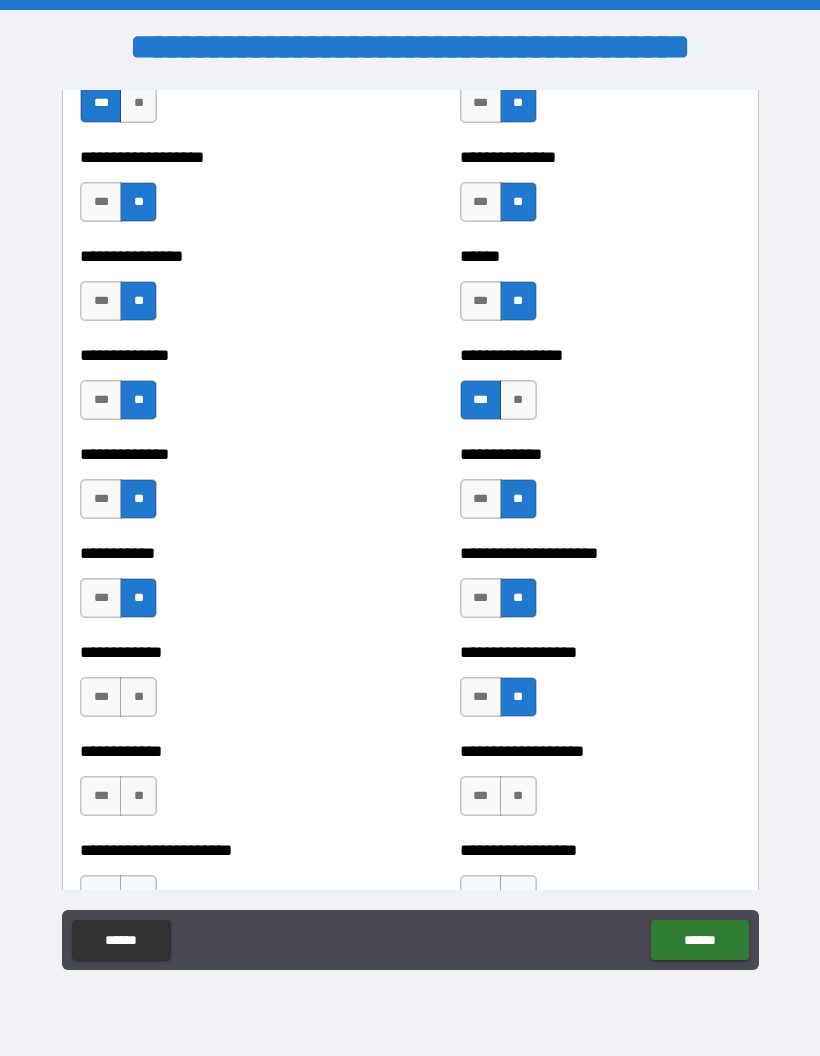 click on "**" at bounding box center (138, 697) 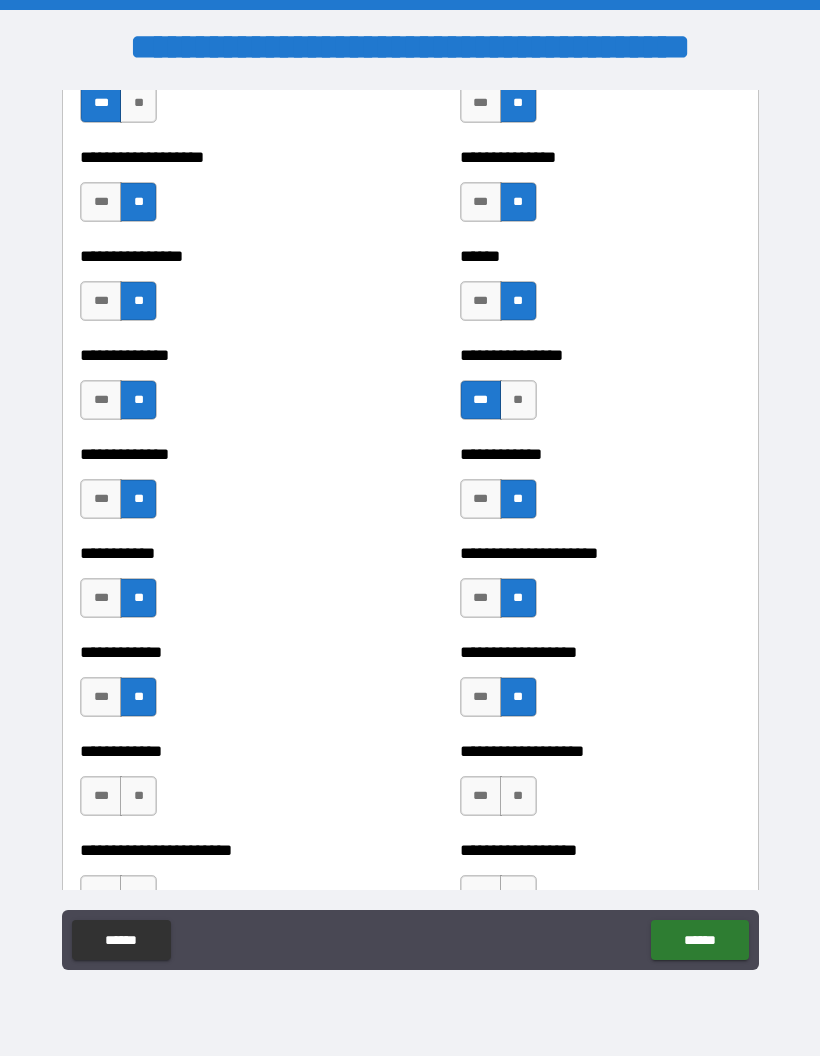 click on "**" at bounding box center [138, 796] 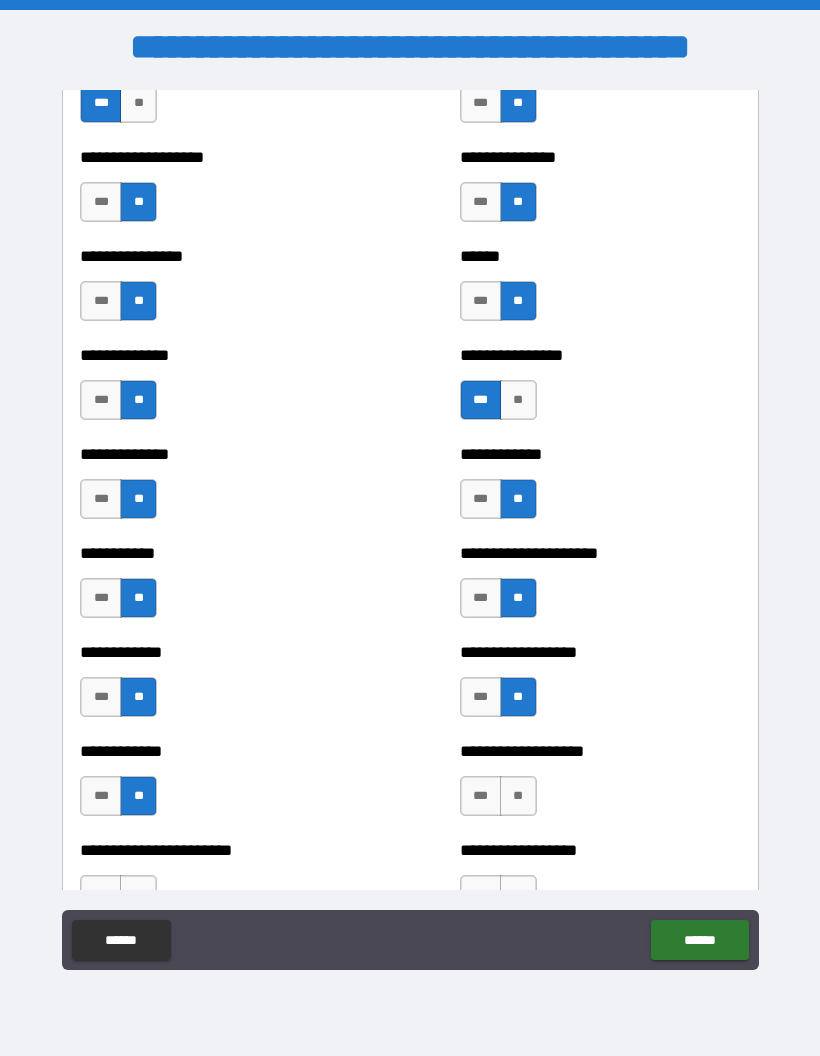 click on "**" at bounding box center (518, 796) 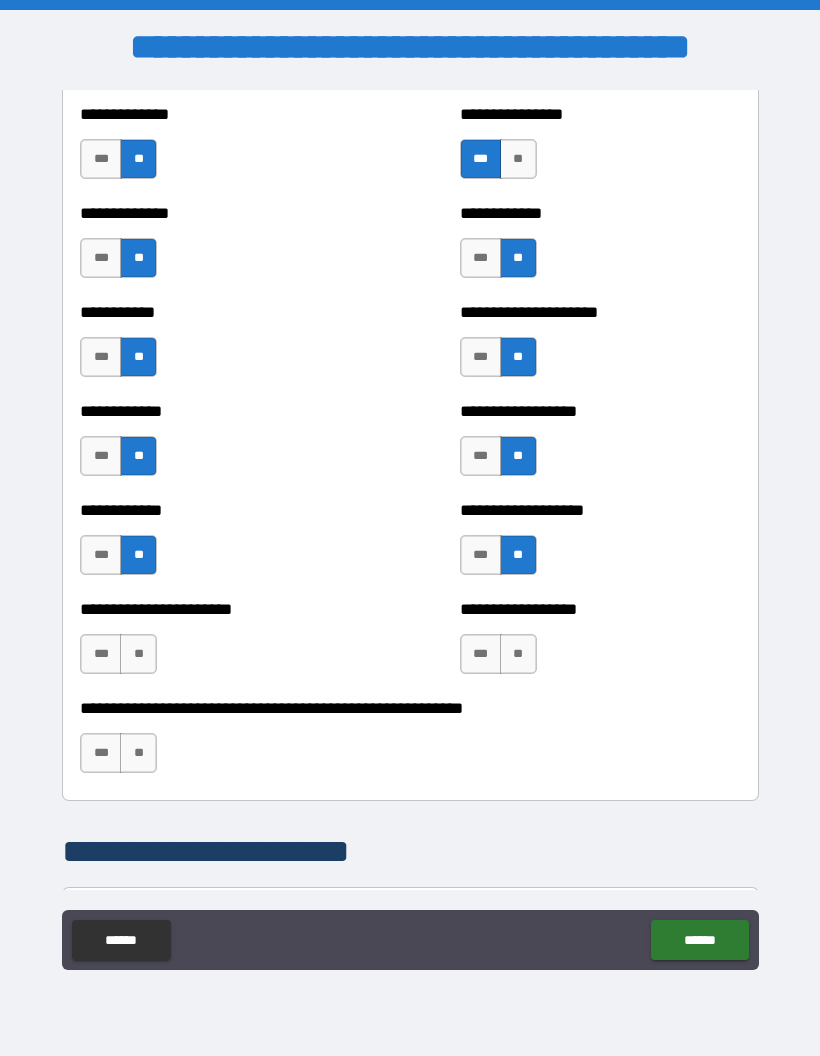 scroll, scrollTop: 4272, scrollLeft: 0, axis: vertical 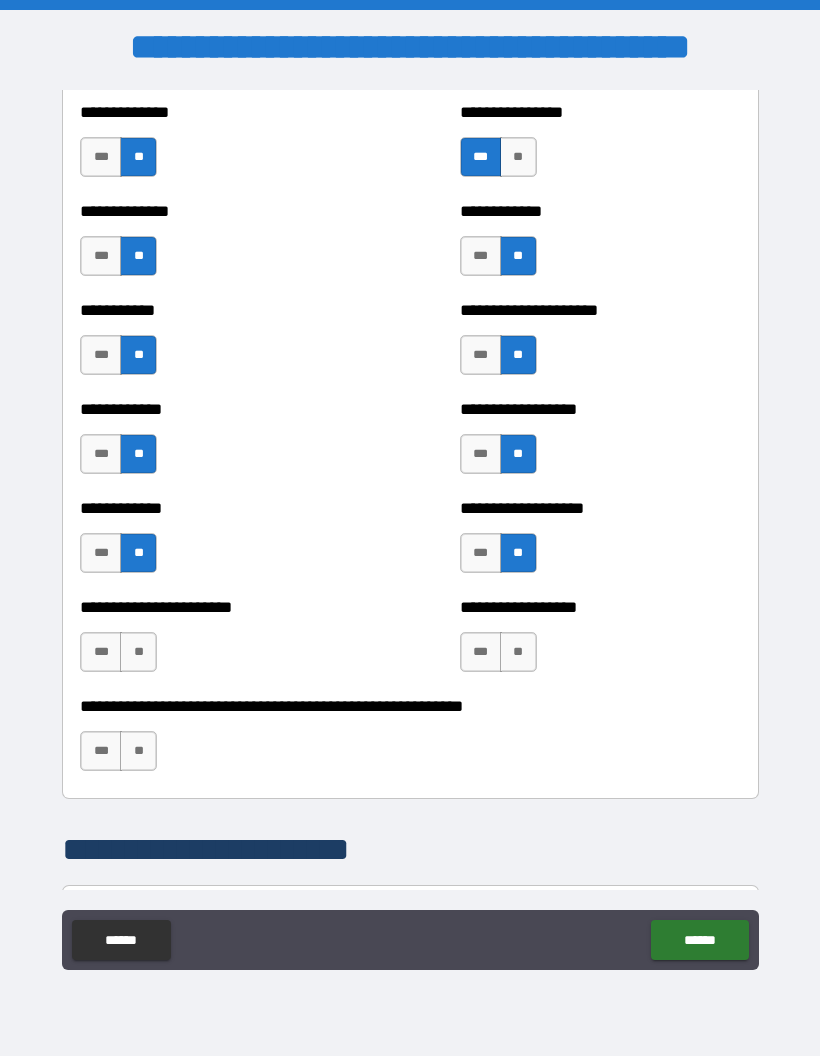 click on "**" at bounding box center (518, 652) 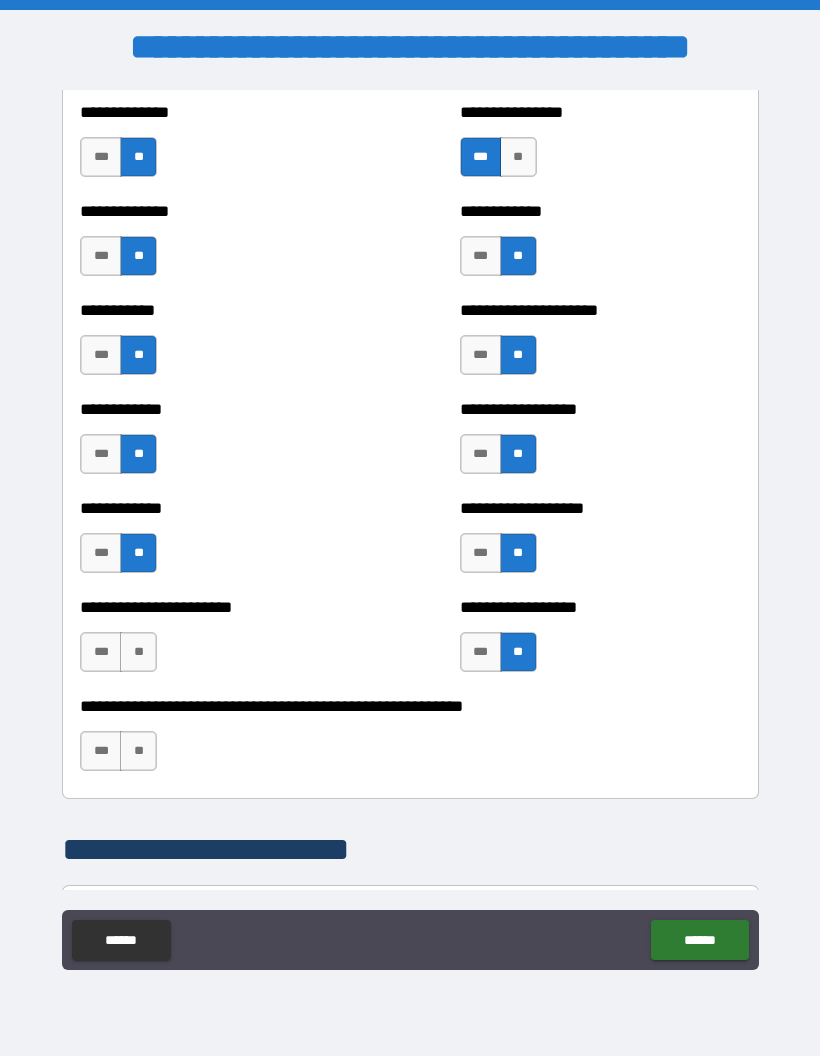click on "**" at bounding box center [138, 652] 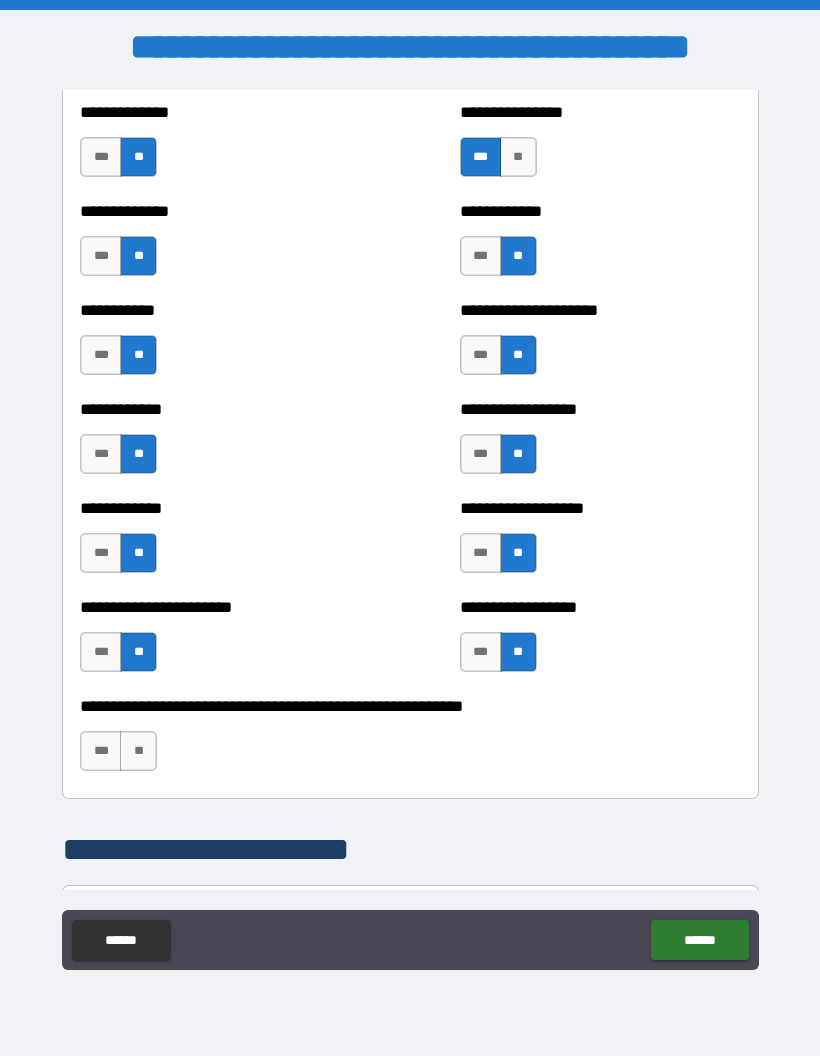 click on "**" at bounding box center [138, 751] 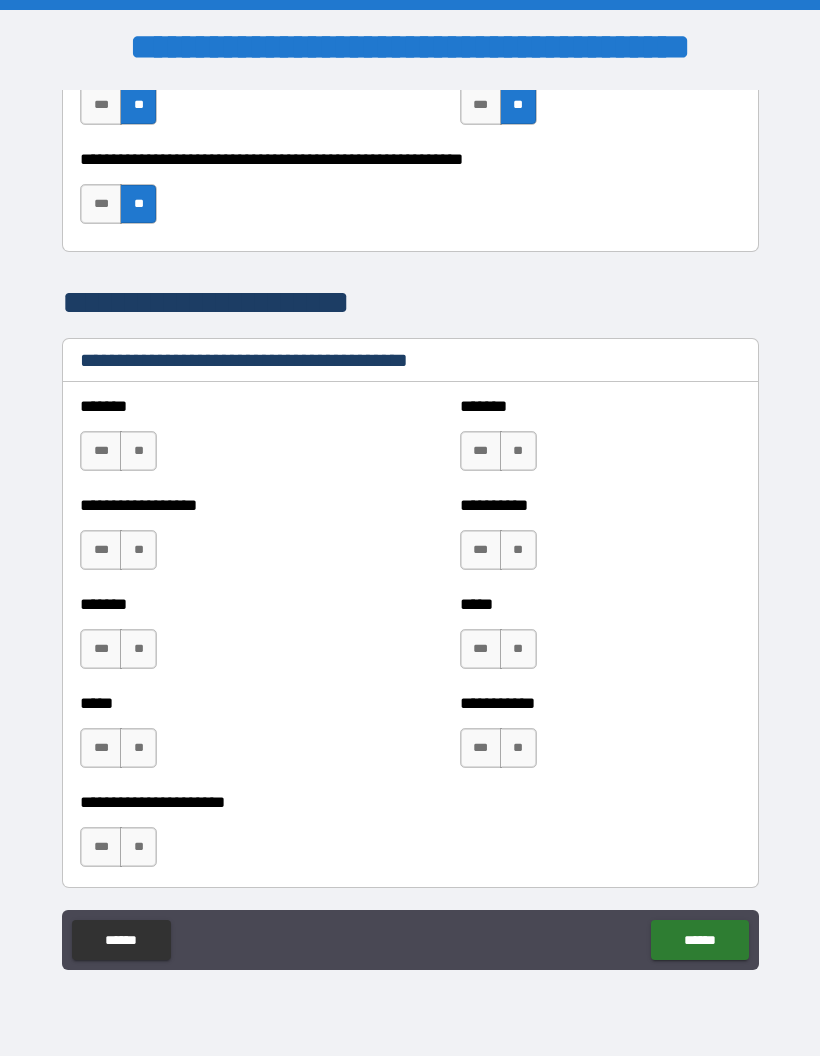 scroll, scrollTop: 4822, scrollLeft: 0, axis: vertical 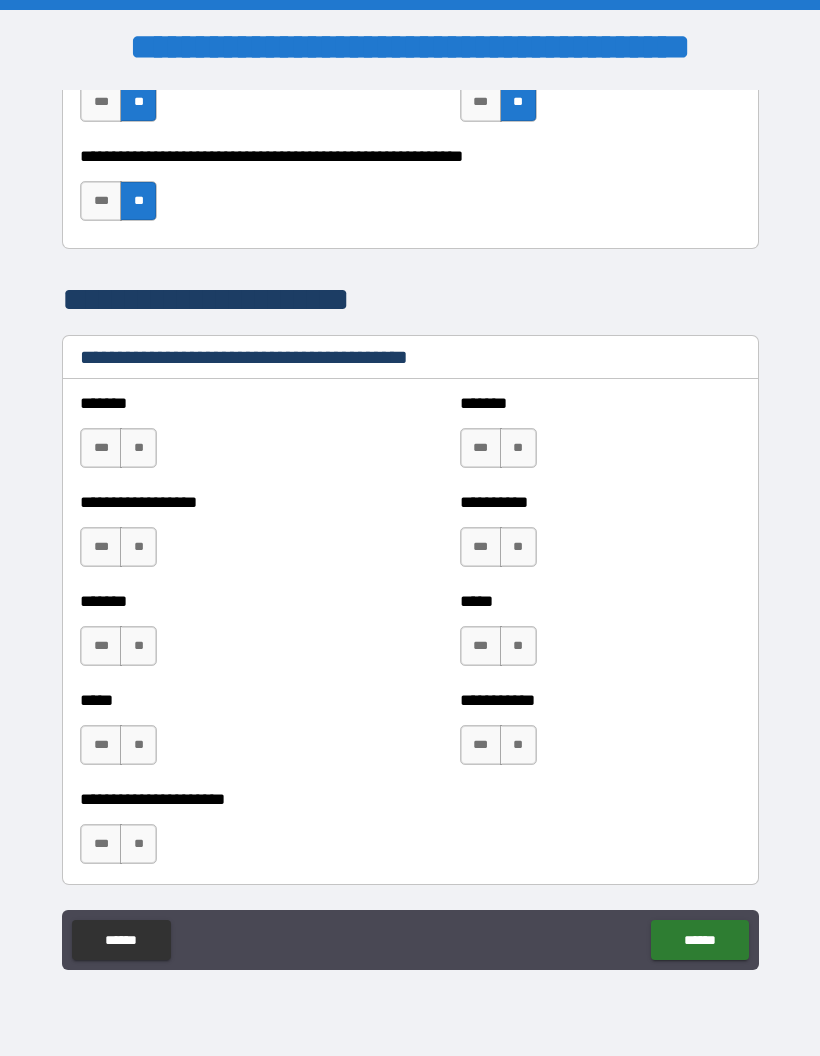 click on "**" at bounding box center (138, 448) 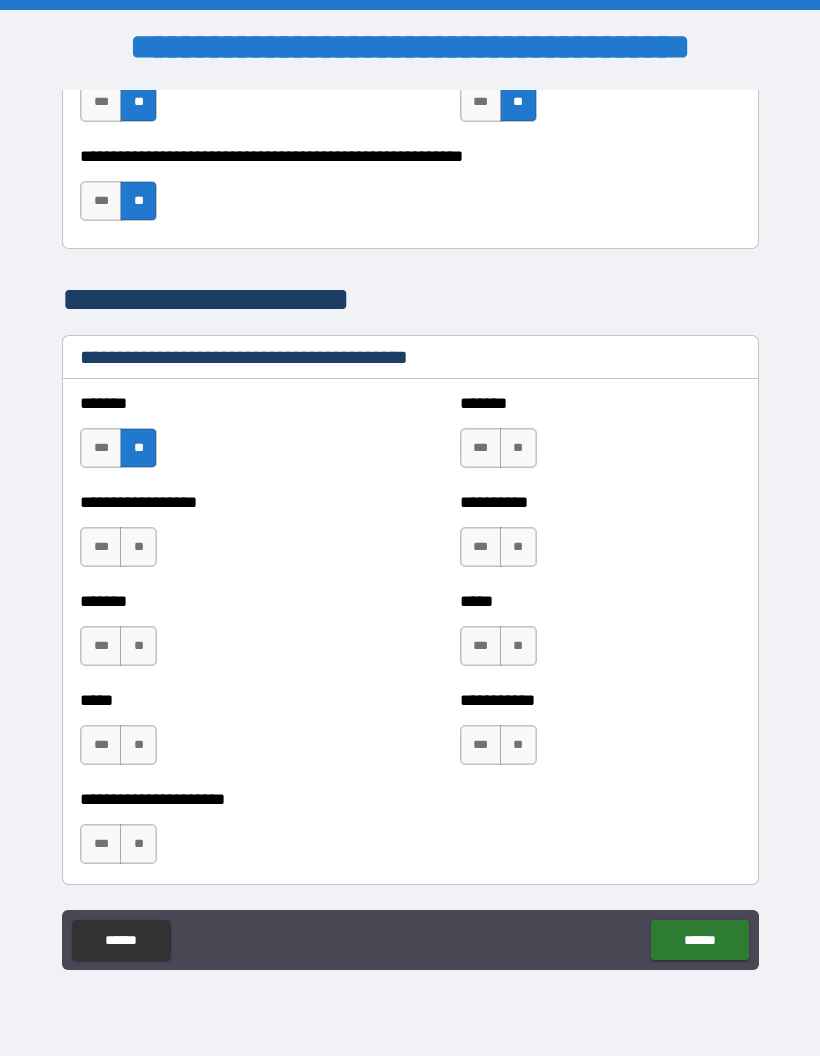 click on "**" at bounding box center (138, 547) 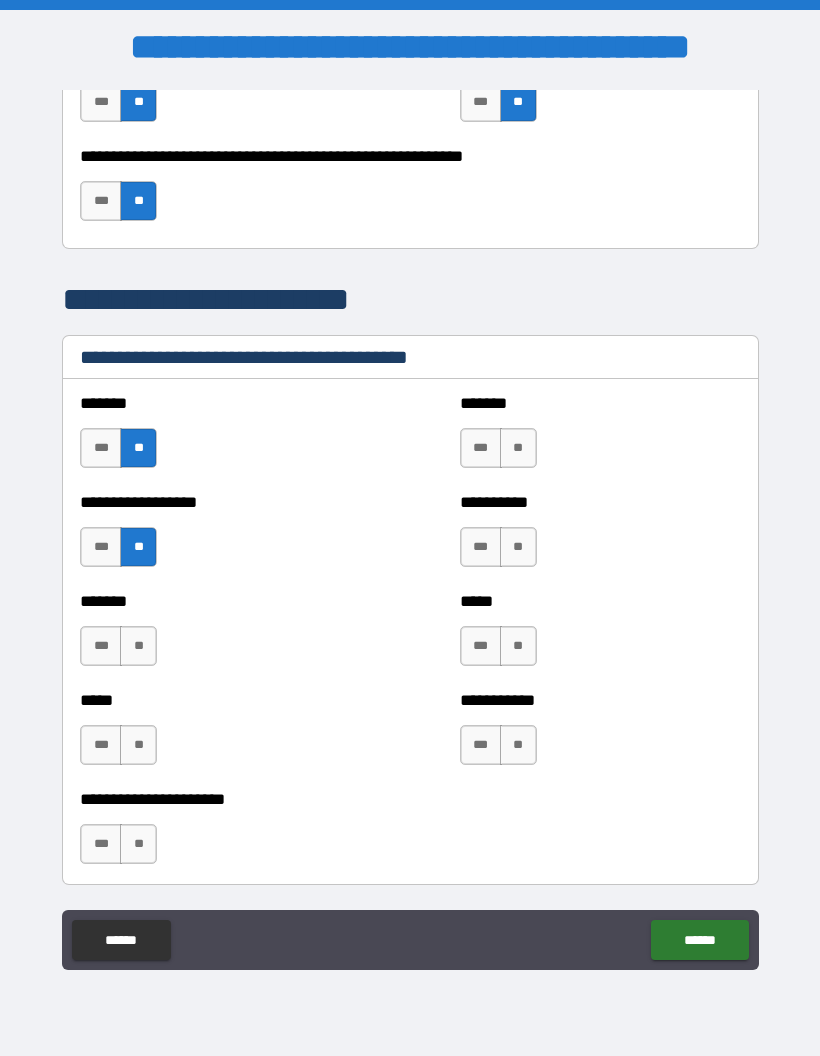 click on "**" at bounding box center (138, 646) 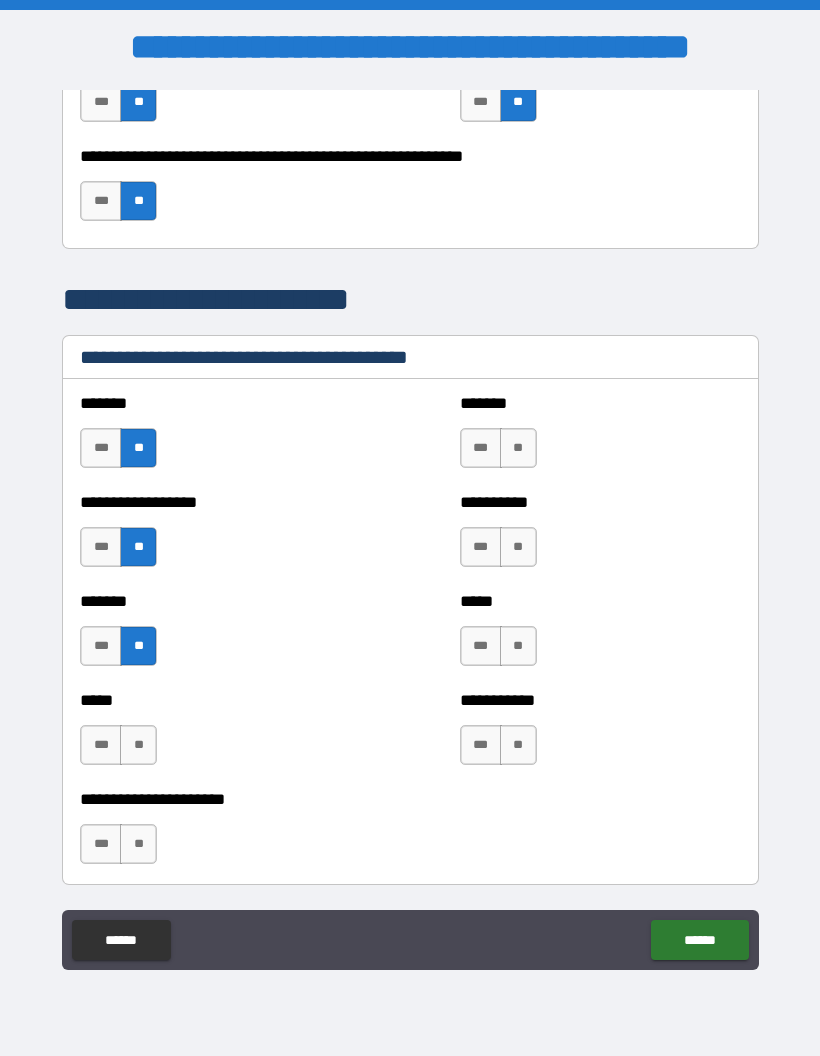 click on "**" at bounding box center [138, 745] 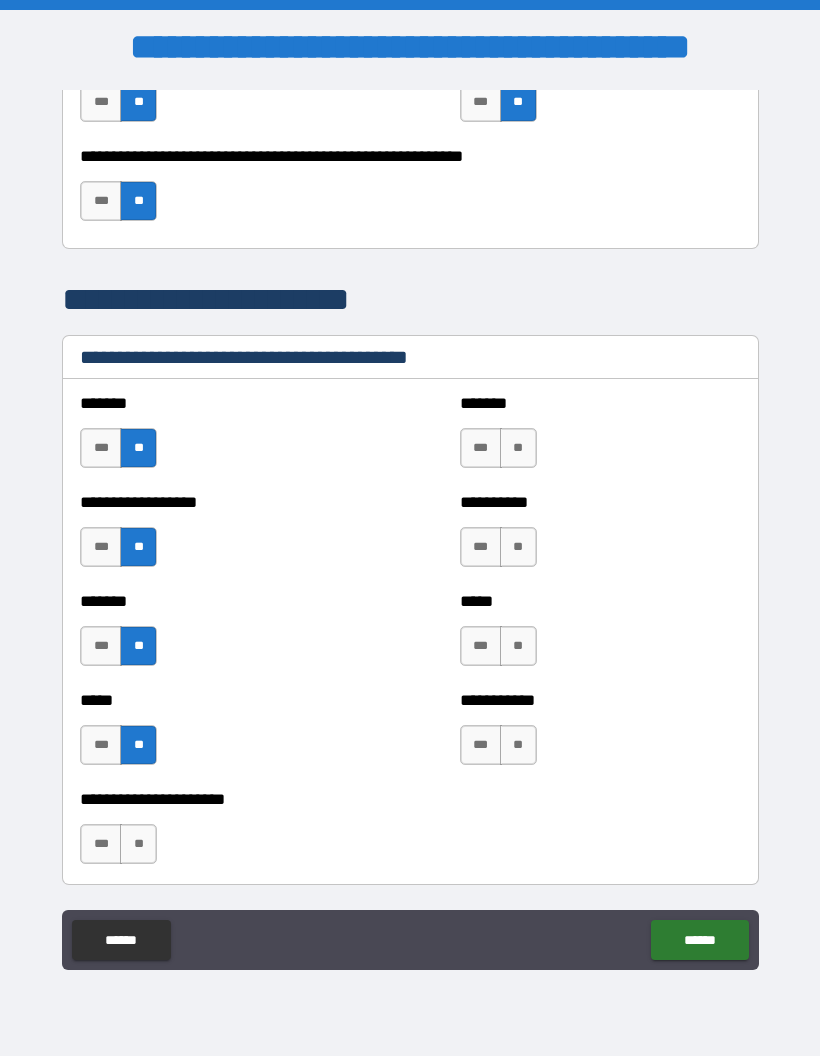 click on "**" at bounding box center [518, 745] 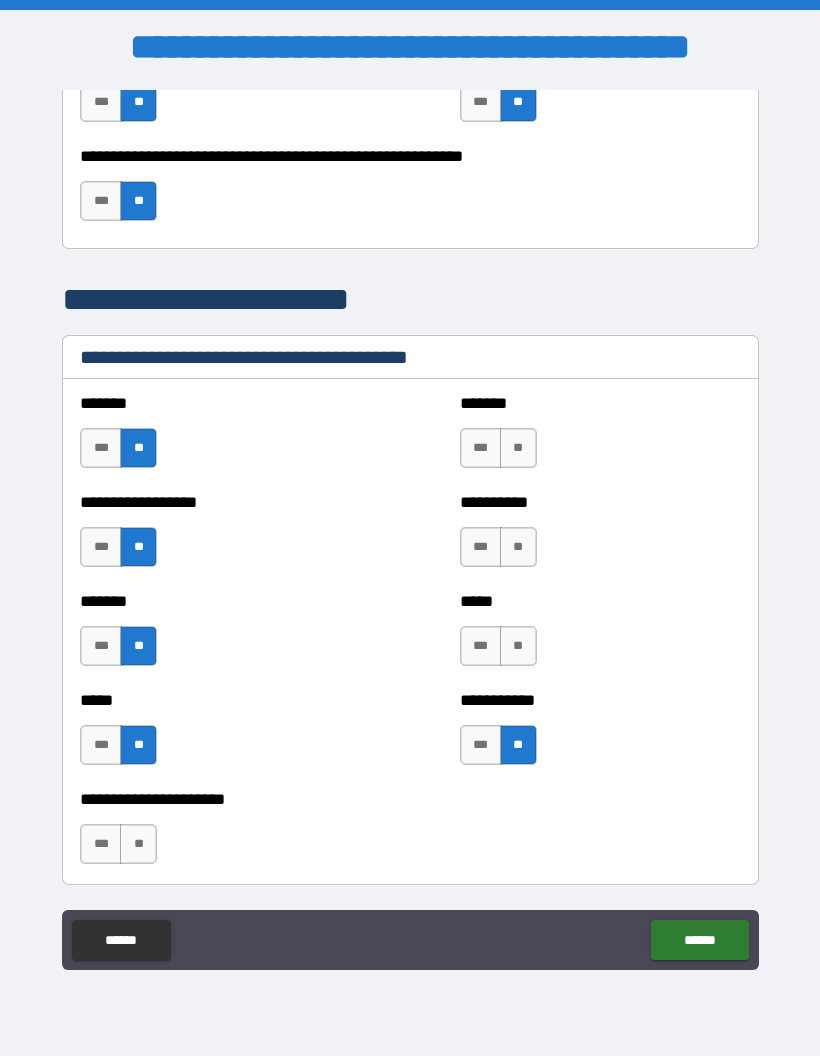 click on "**" at bounding box center (518, 646) 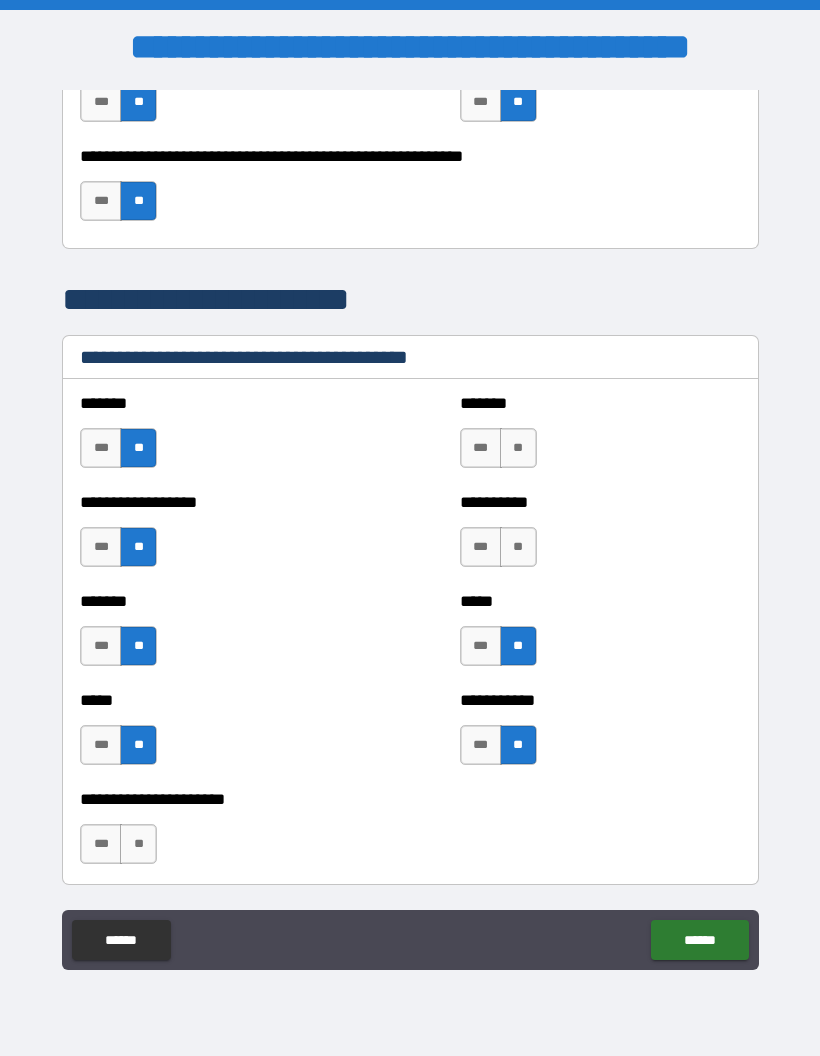 click on "**" at bounding box center [518, 547] 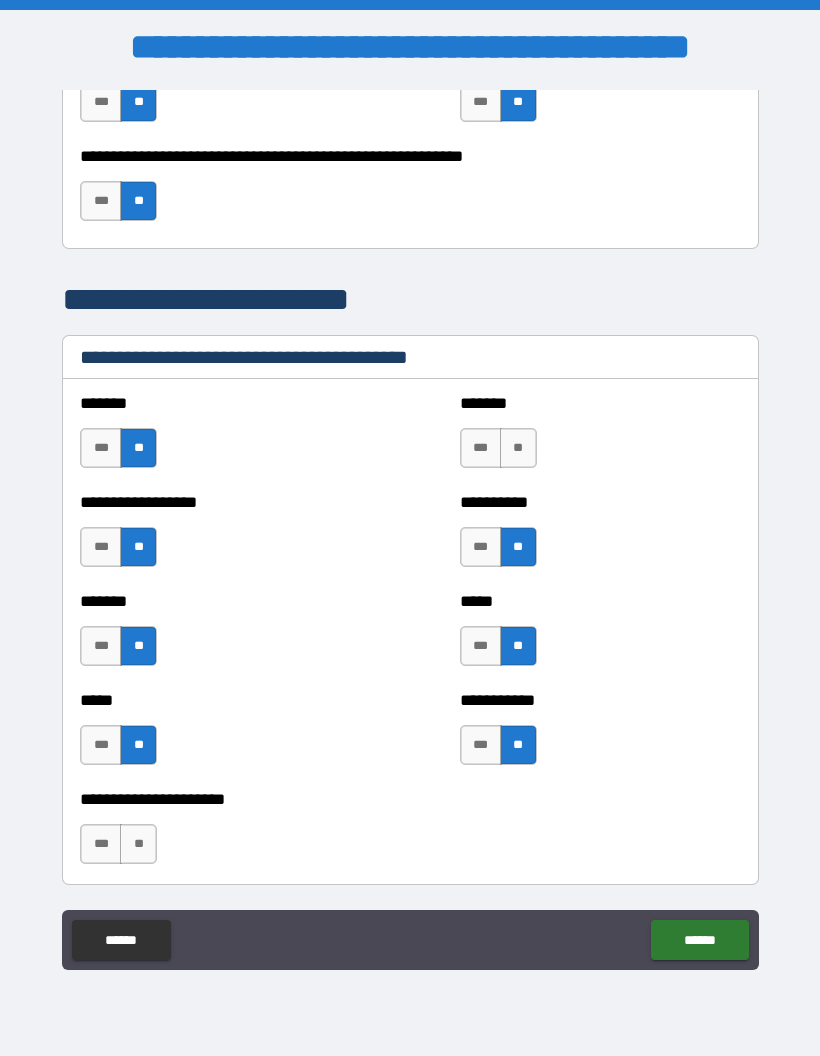 click on "**" at bounding box center (518, 448) 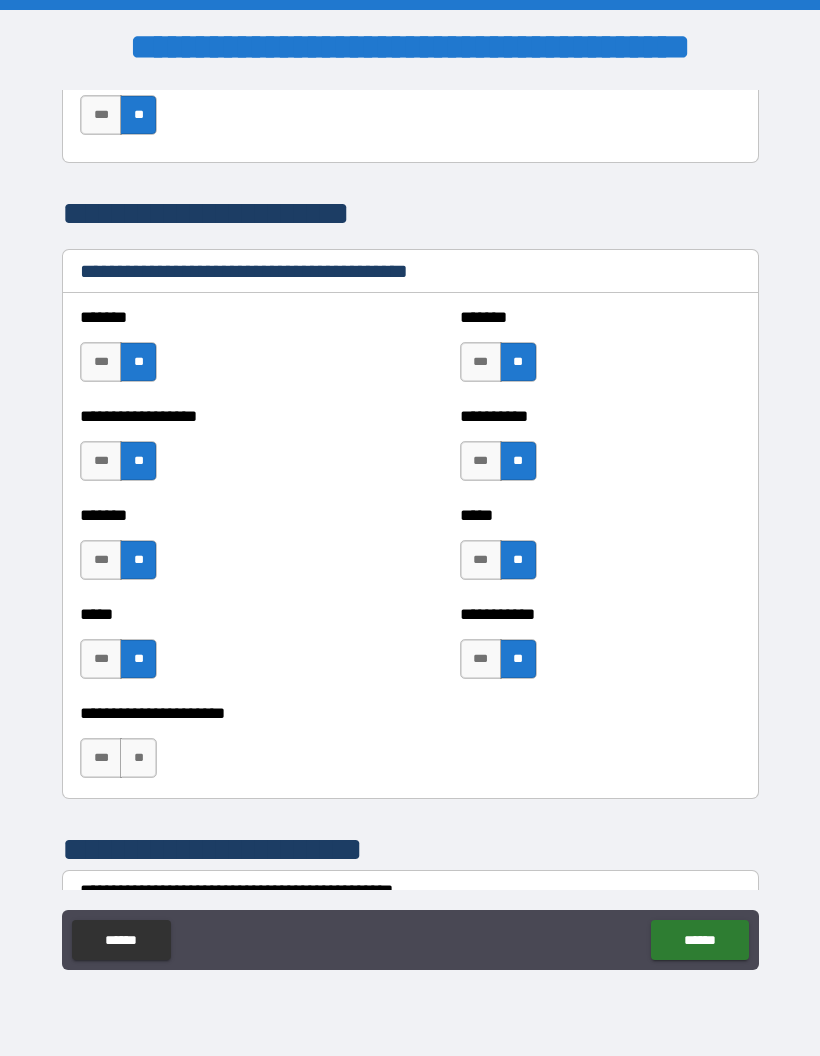 click on "**" at bounding box center (138, 758) 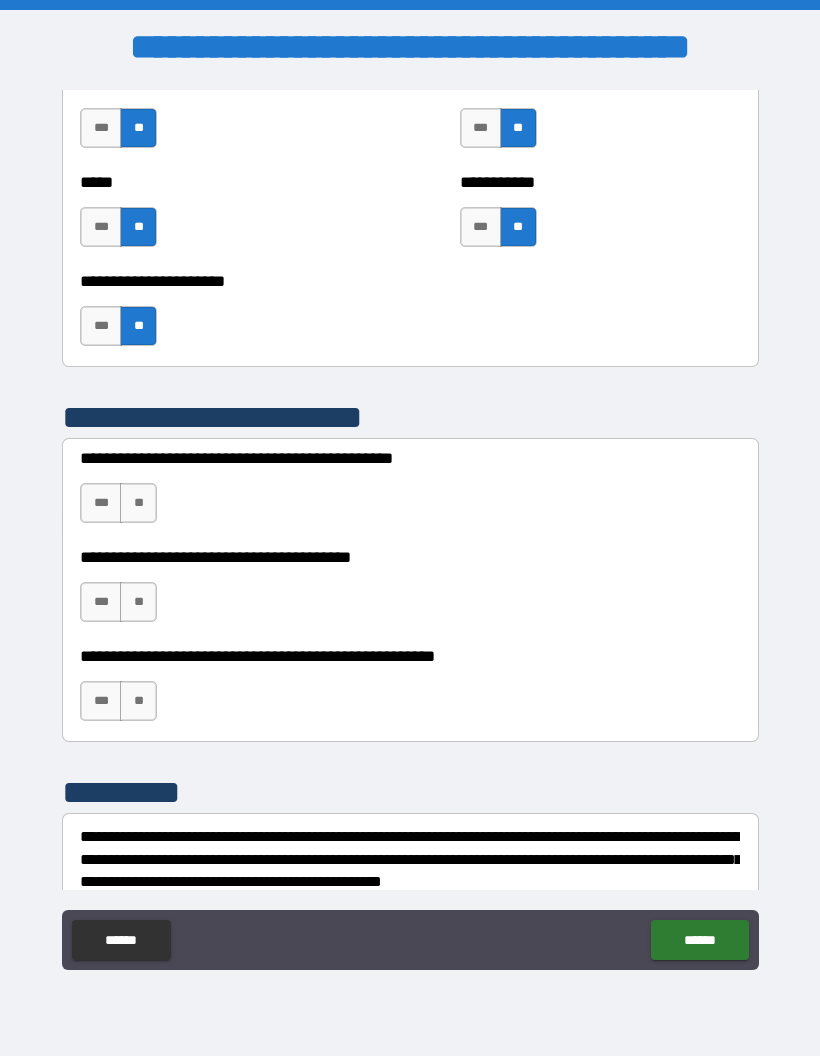 scroll, scrollTop: 5325, scrollLeft: 0, axis: vertical 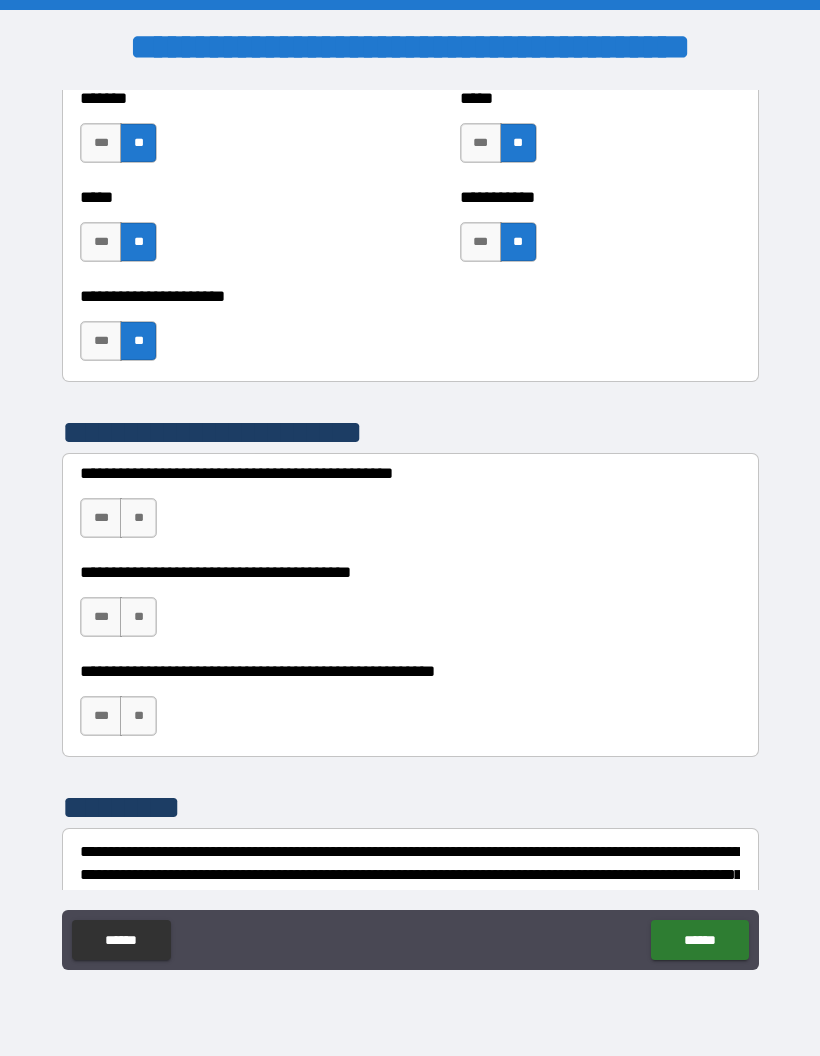 click on "**" at bounding box center (138, 518) 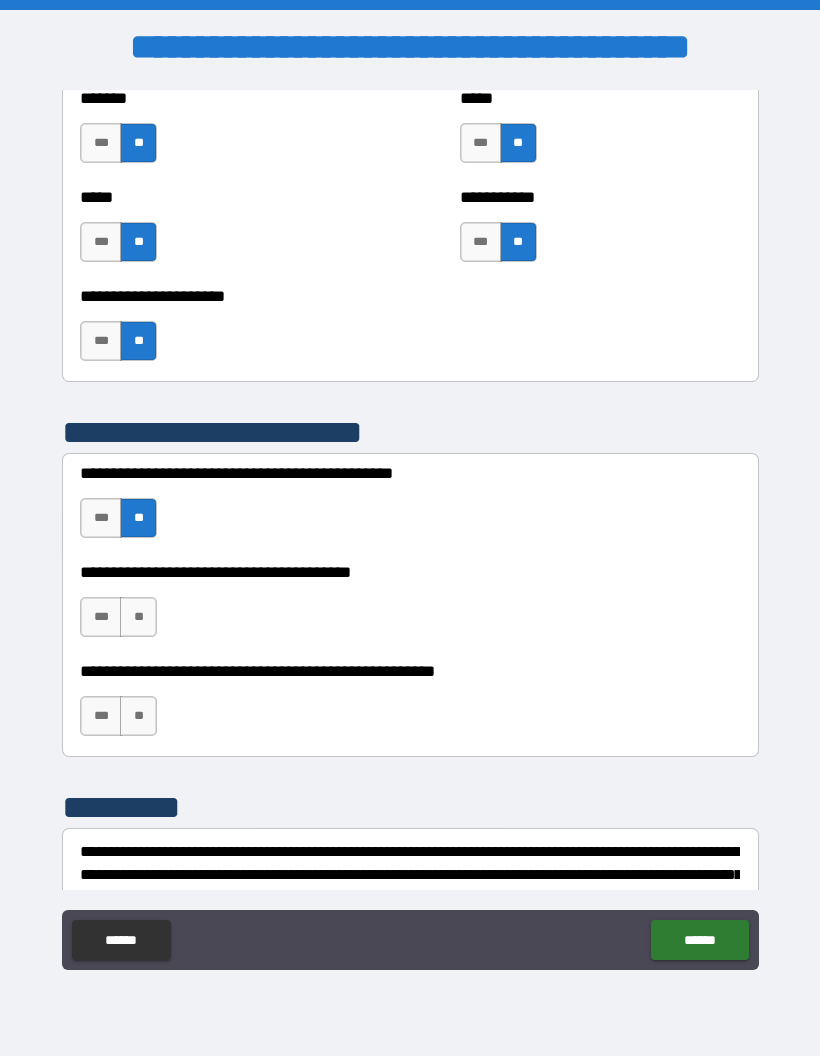click on "**" at bounding box center [138, 617] 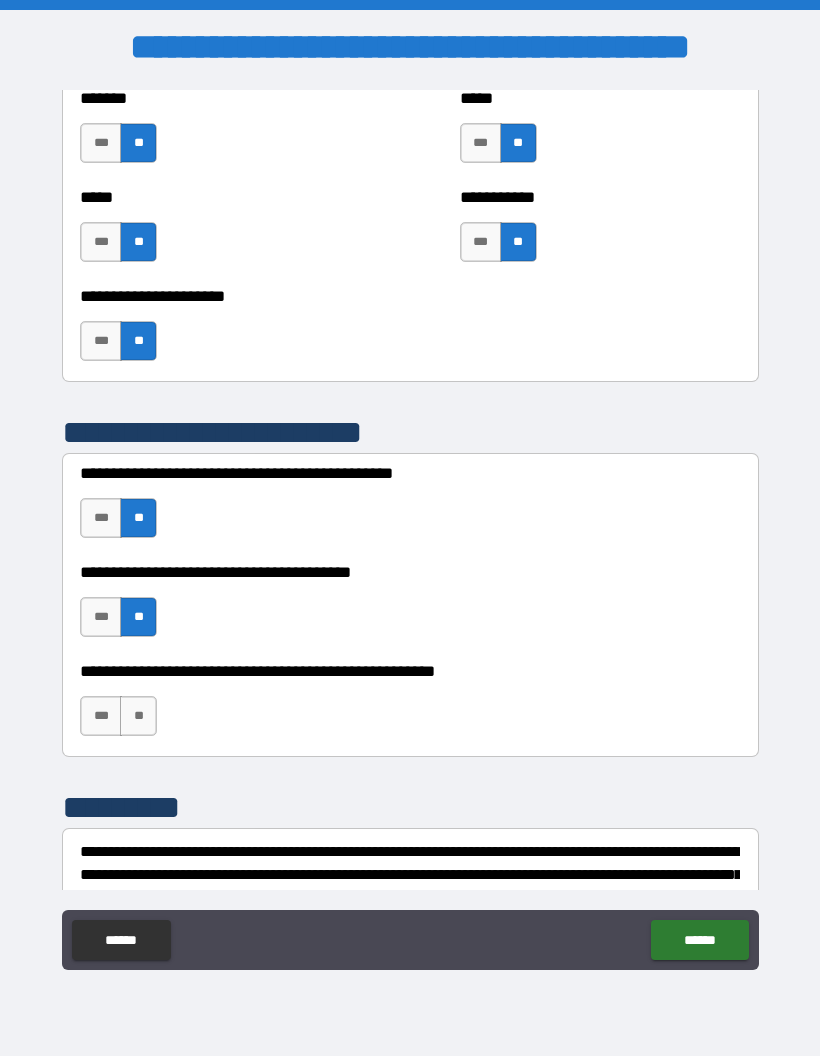 click on "**" at bounding box center [138, 716] 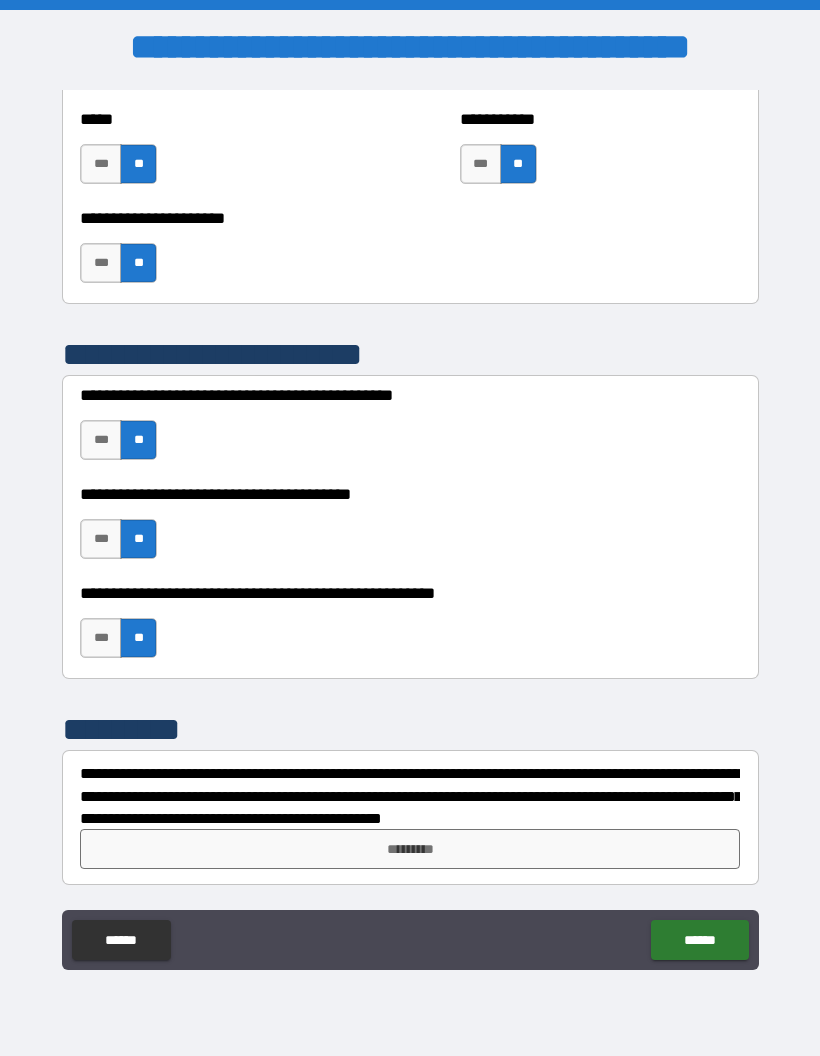 scroll, scrollTop: 5403, scrollLeft: 0, axis: vertical 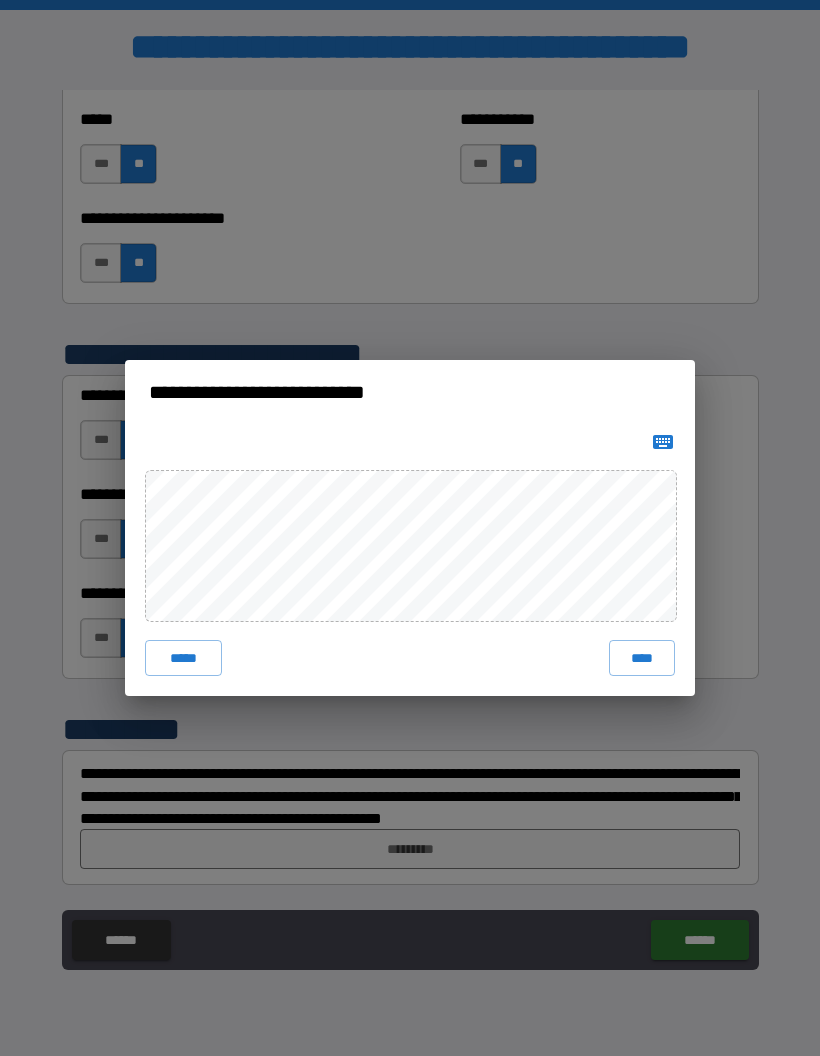 click on "****" at bounding box center [642, 658] 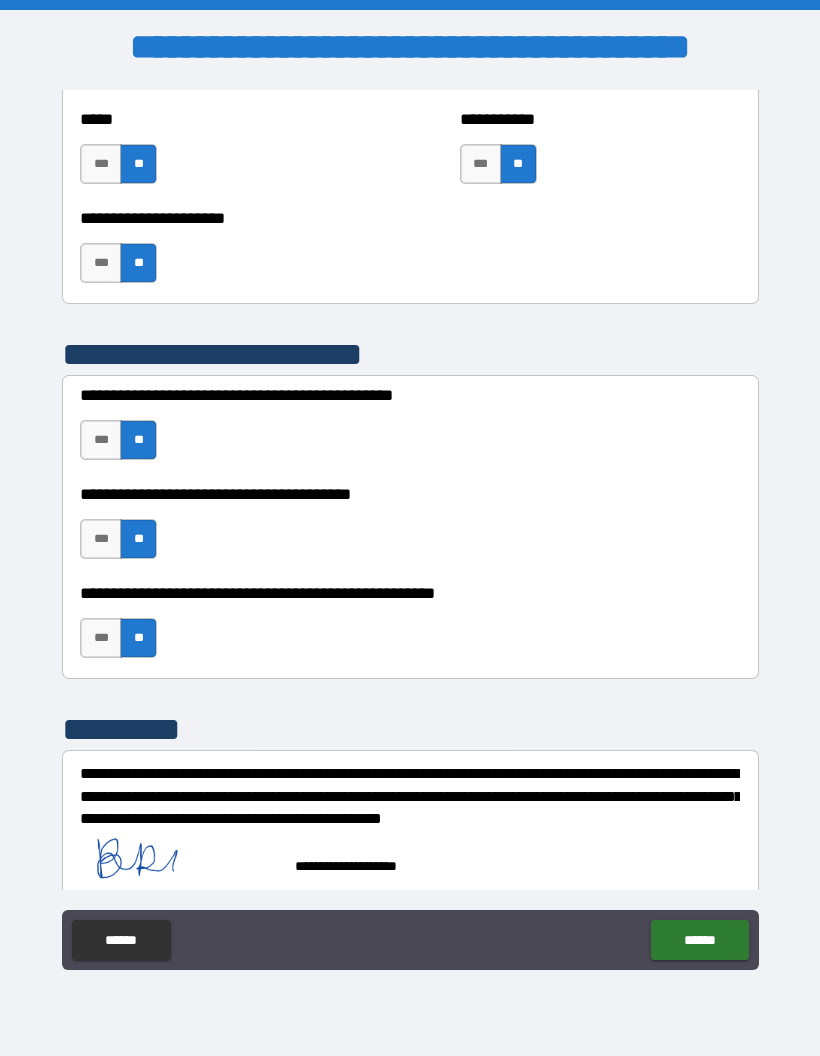 scroll, scrollTop: 5393, scrollLeft: 0, axis: vertical 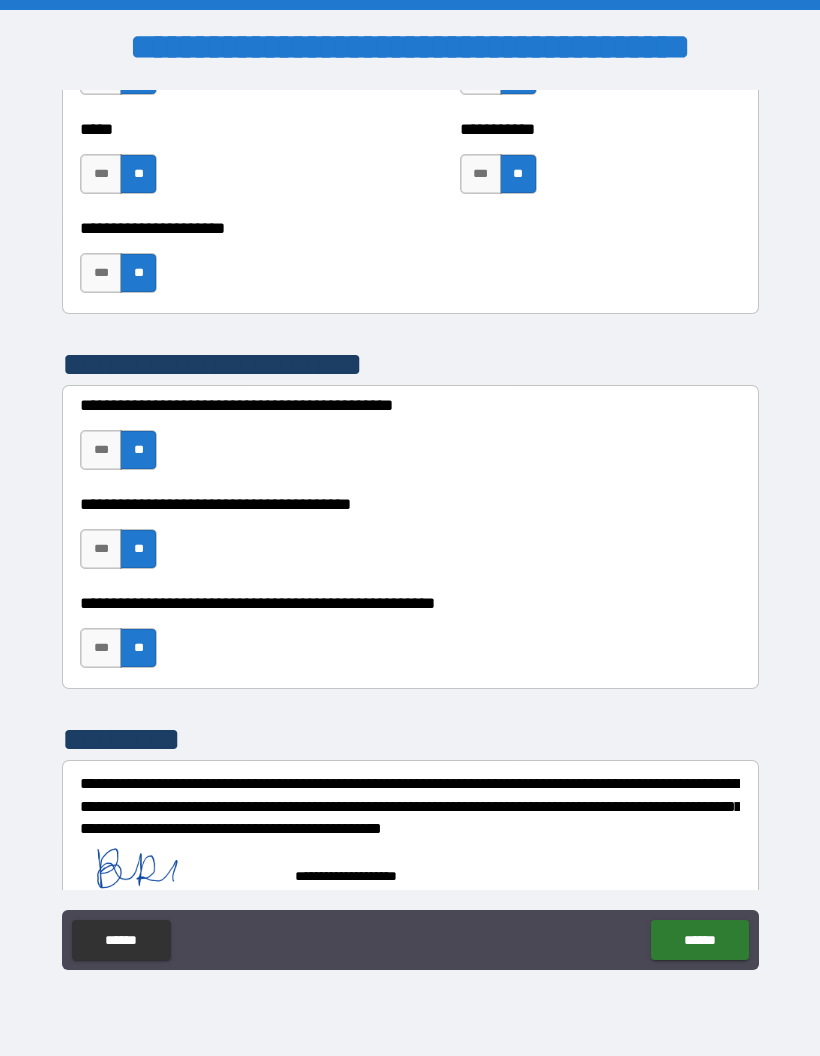 click on "******" at bounding box center (699, 940) 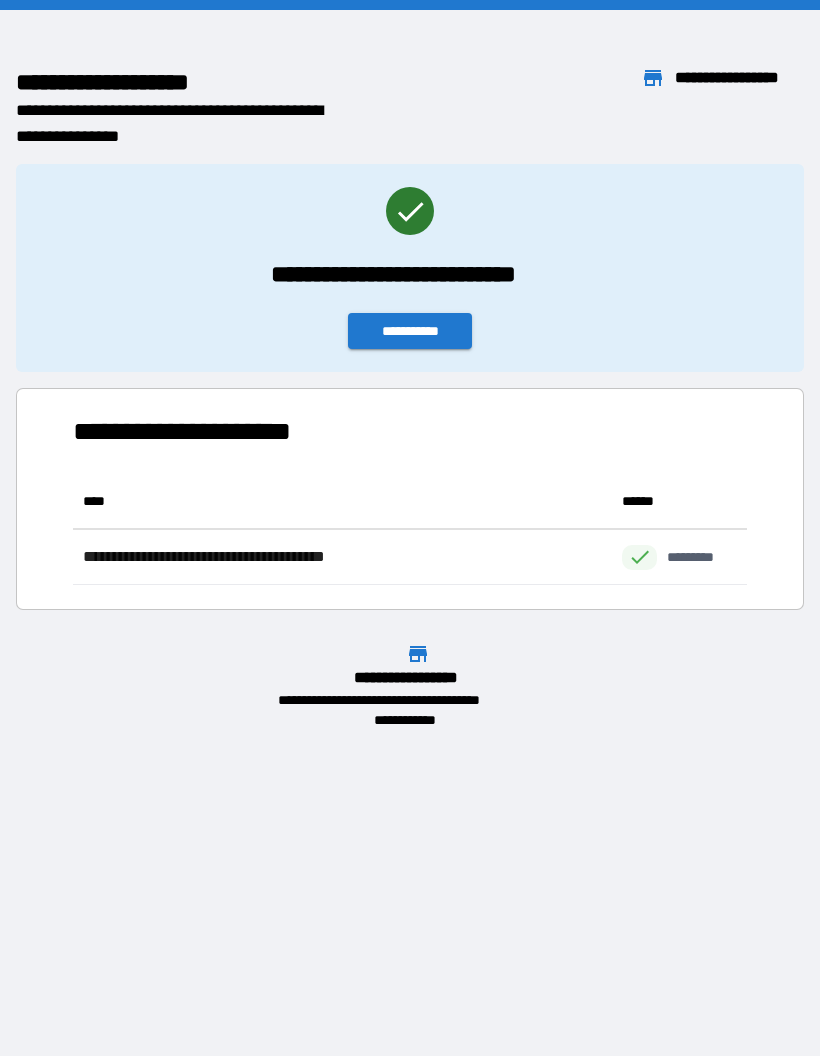scroll, scrollTop: 1, scrollLeft: 1, axis: both 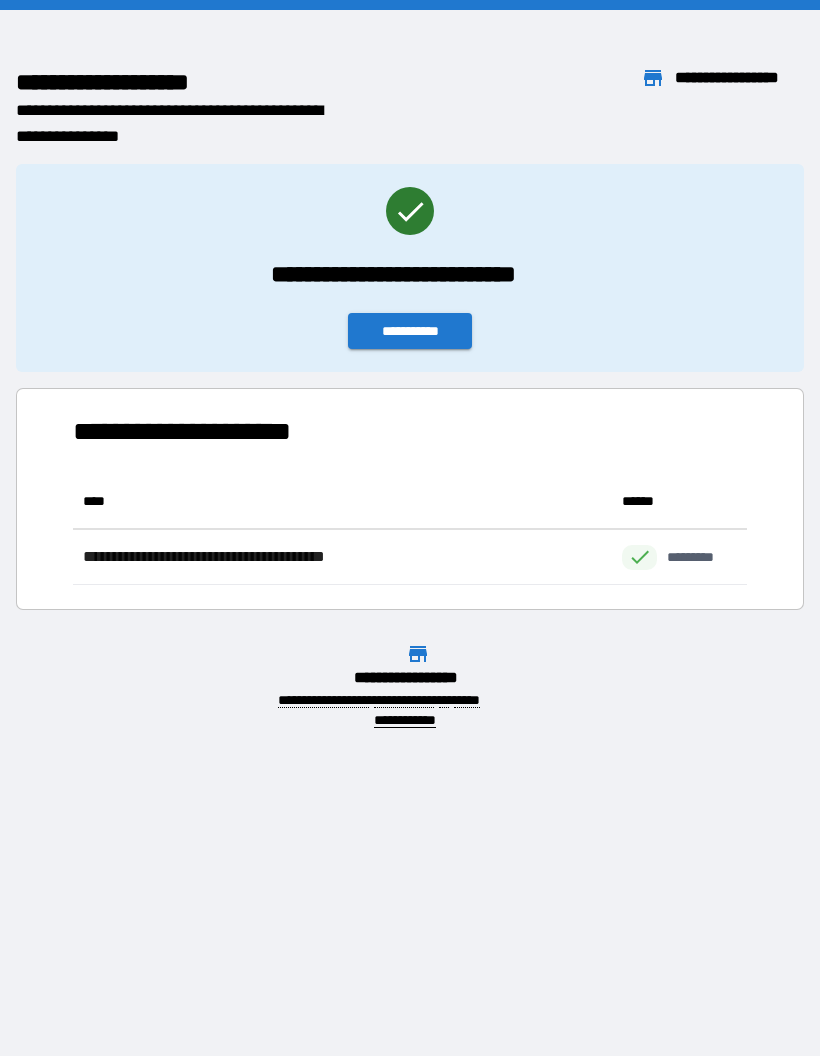 click on "**********" at bounding box center (410, 331) 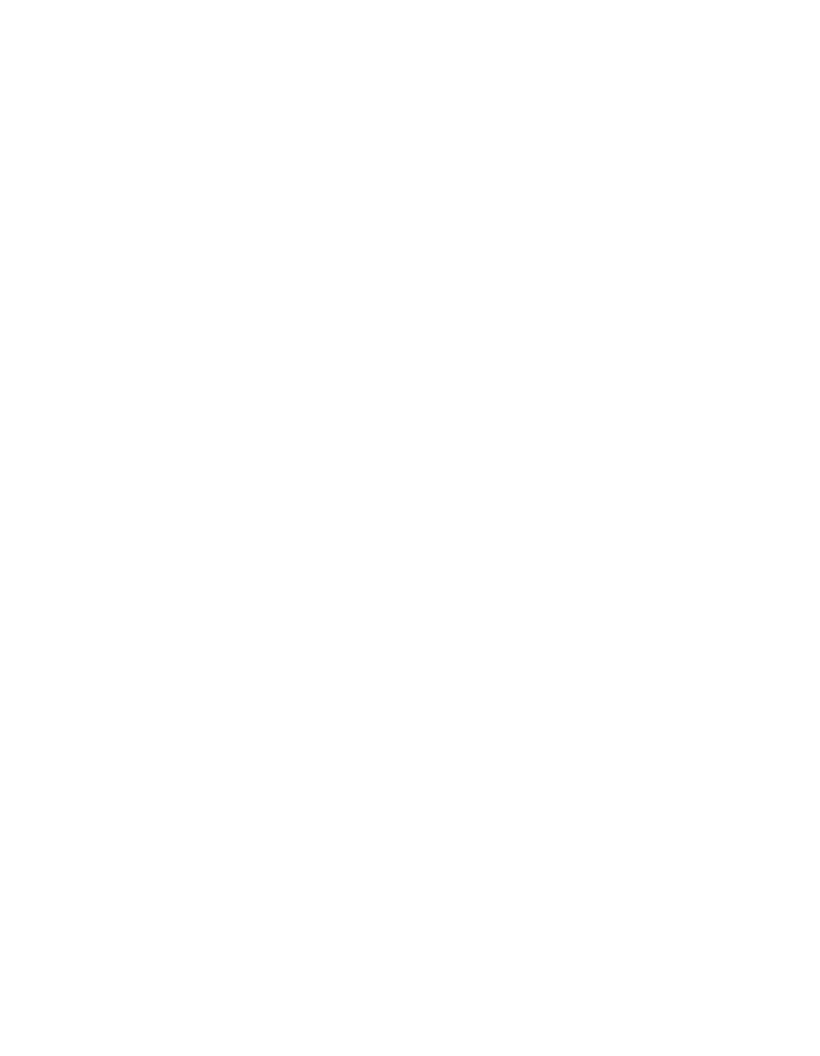 scroll, scrollTop: 0, scrollLeft: 0, axis: both 